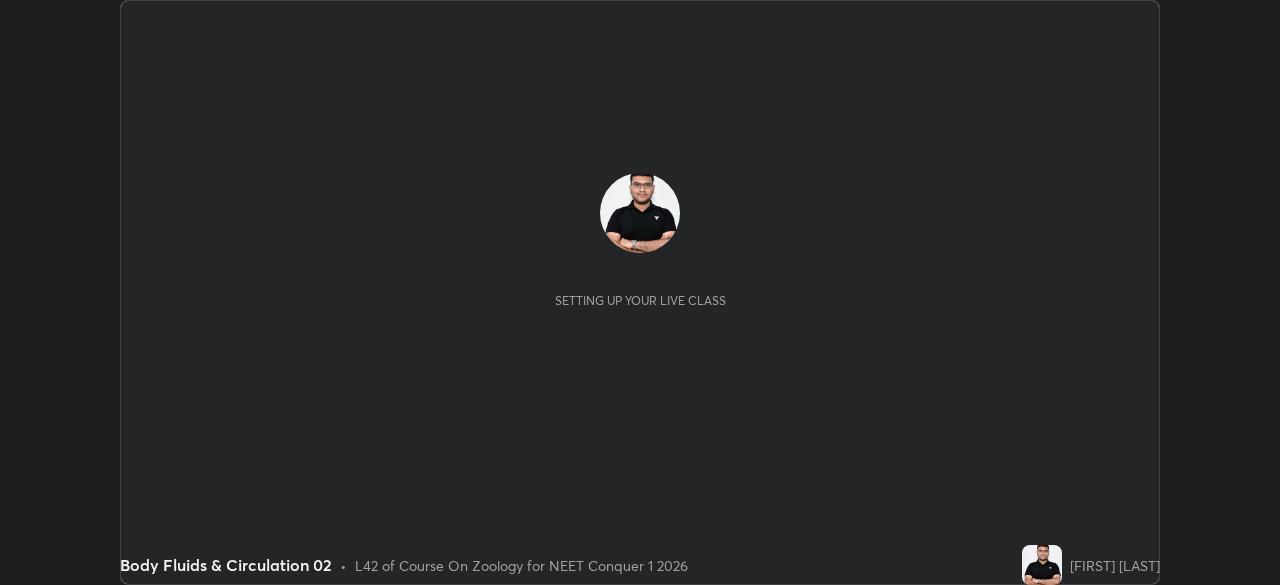 scroll, scrollTop: 0, scrollLeft: 0, axis: both 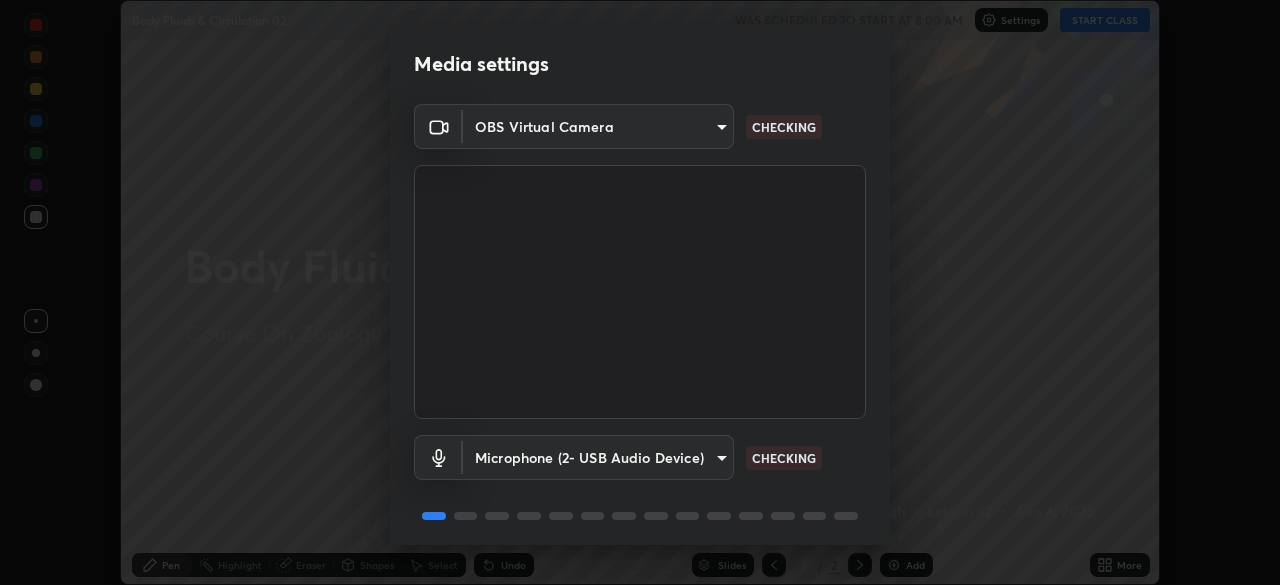click on "Erase all Body Fluids & Circulation 02 WAS SCHEDULED TO START AT  8:00 AM Settings START CLASS Setting up your live class Body Fluids & Circulation 02 • L42 of Course On Zoology for NEET Conquer 1 2026 [FIRST] [LAST] Pen Highlight Eraser Shapes Select Undo Slides 2 / 2 Add More Enable hand raising Enable raise hand to speak to learners. Once enabled, chat will be turned off temporarily. Enable x   No doubts shared Encourage your learners to ask a doubt for better clarity Report an issue Reason for reporting Buffering Chat not working Audio - Video sync issue Educator video quality low ​ Attach an image Report Media settings OBS Virtual Camera [HASH] CHECKING Microphone (2- USB Audio Device) [HASH] CHECKING 1 / 5 Next" at bounding box center (640, 292) 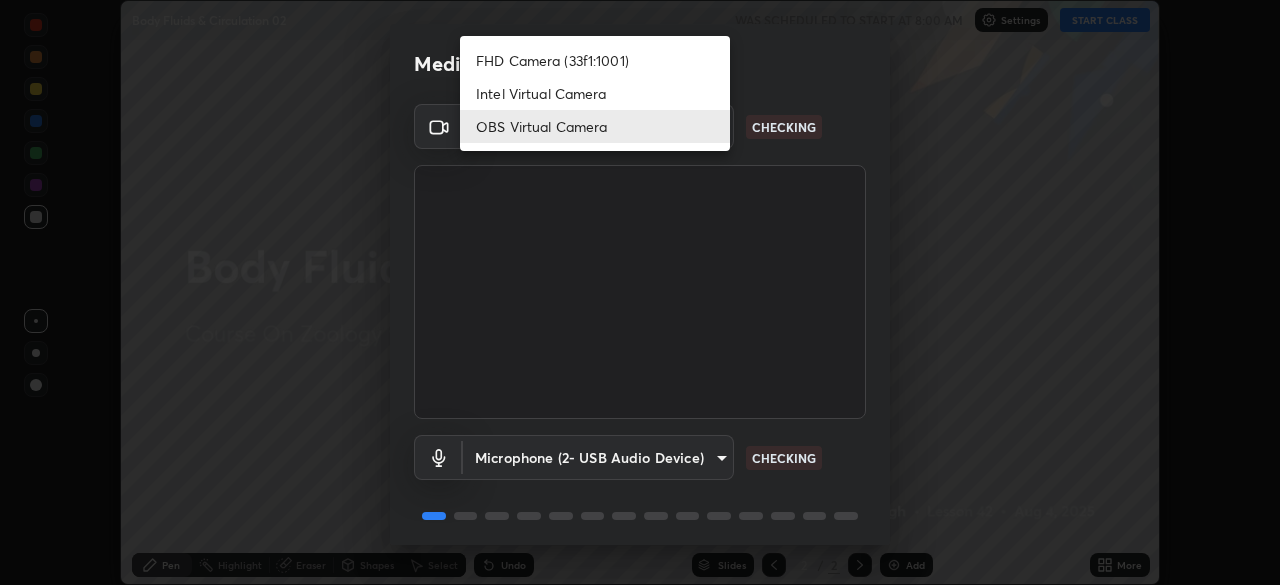 click on "FHD Camera (33f1:1001)" at bounding box center (595, 60) 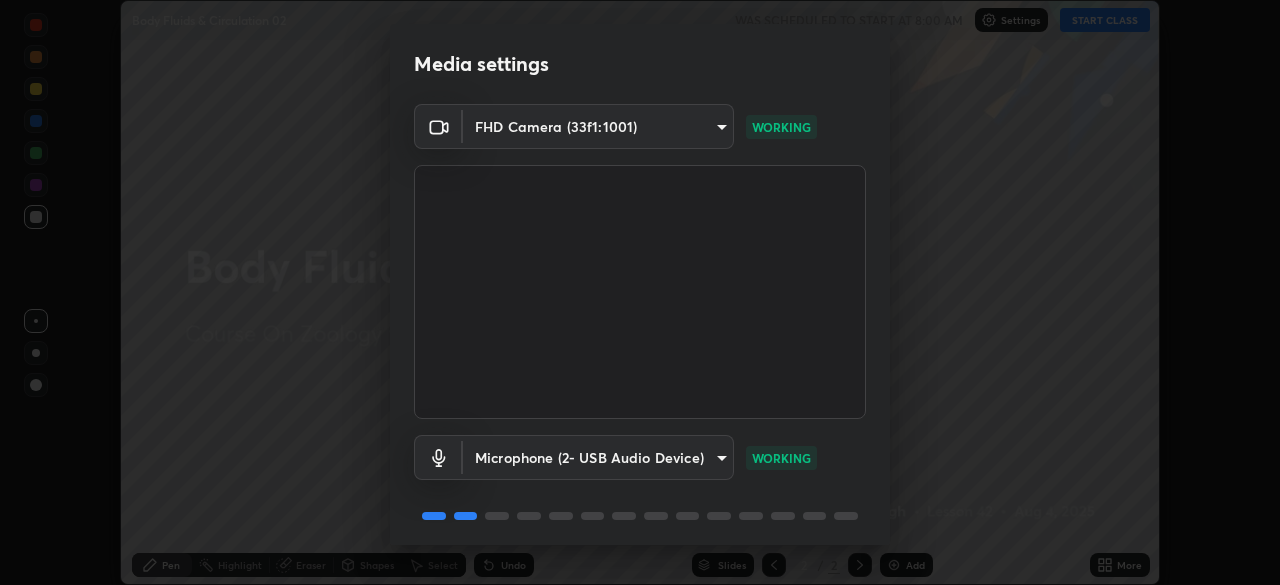 scroll, scrollTop: 71, scrollLeft: 0, axis: vertical 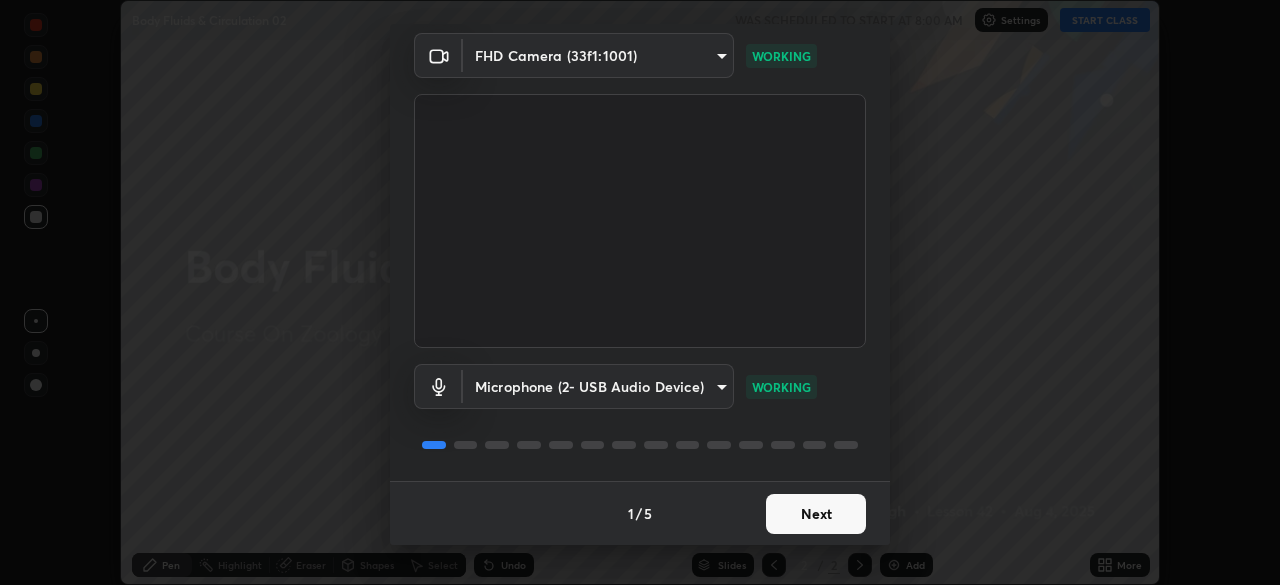 click on "Next" at bounding box center (816, 514) 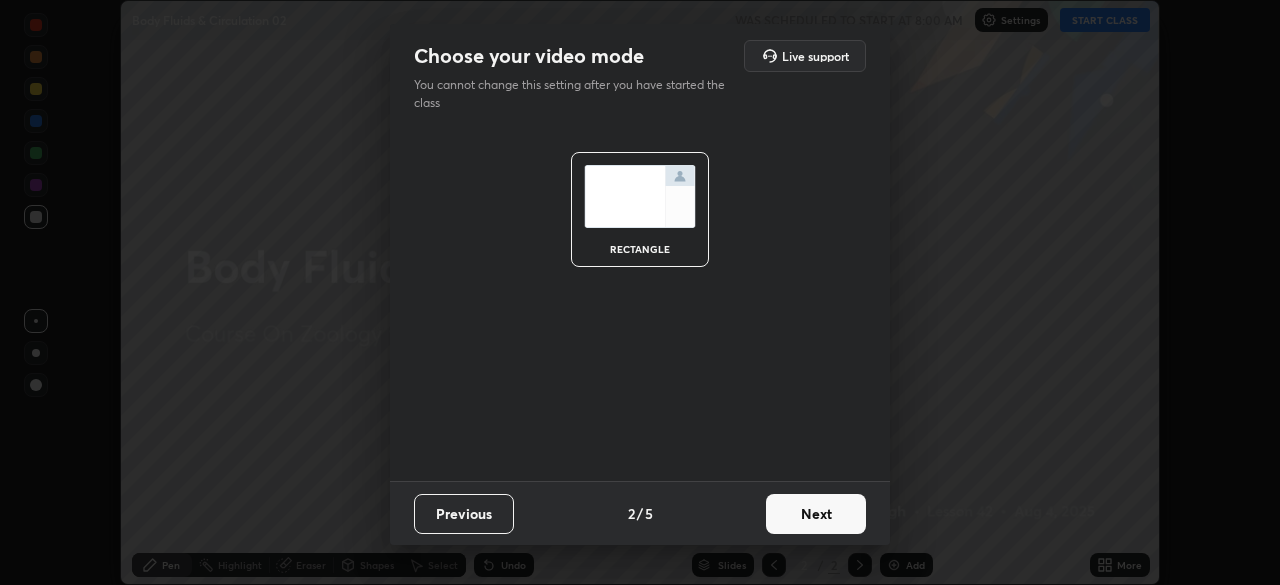 scroll, scrollTop: 0, scrollLeft: 0, axis: both 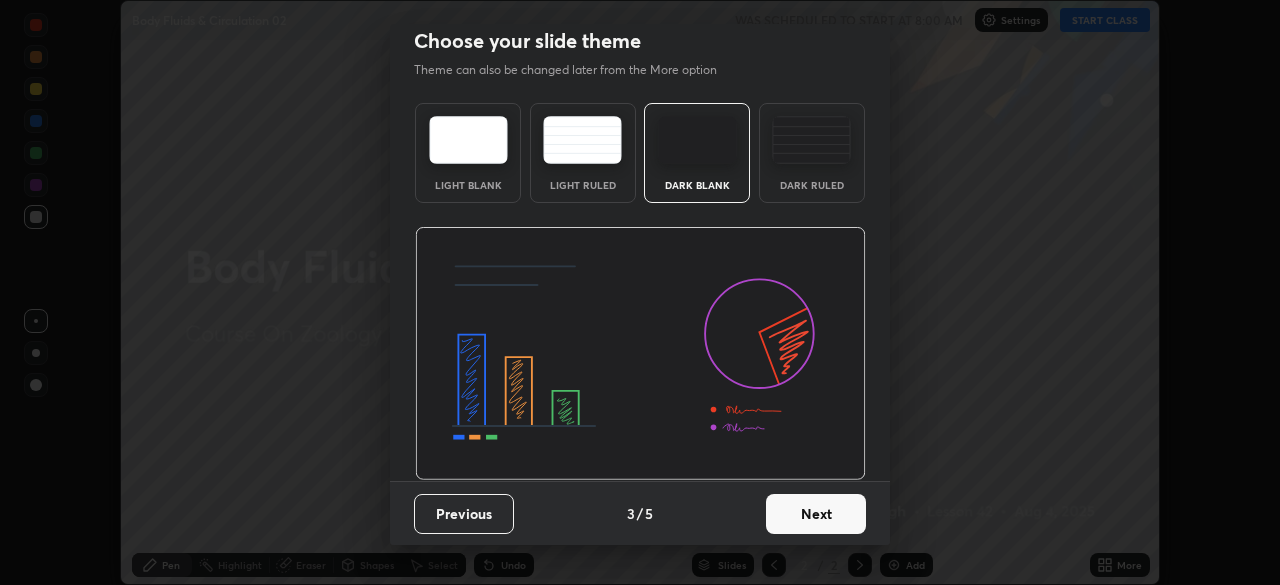 click on "Next" at bounding box center [816, 514] 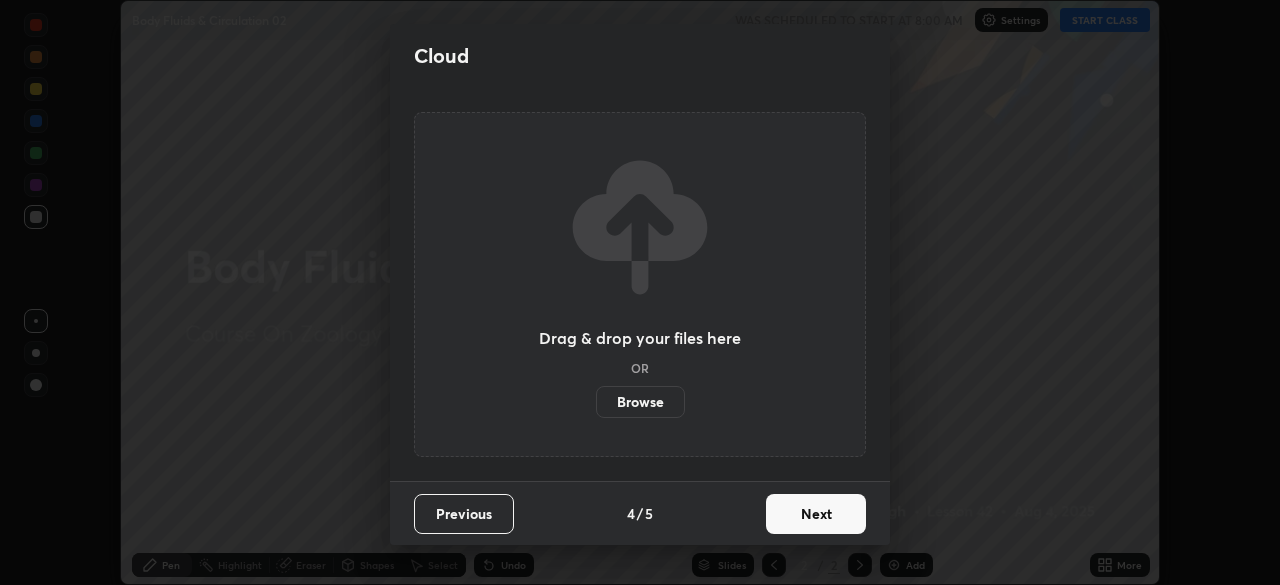 click on "Next" at bounding box center (816, 514) 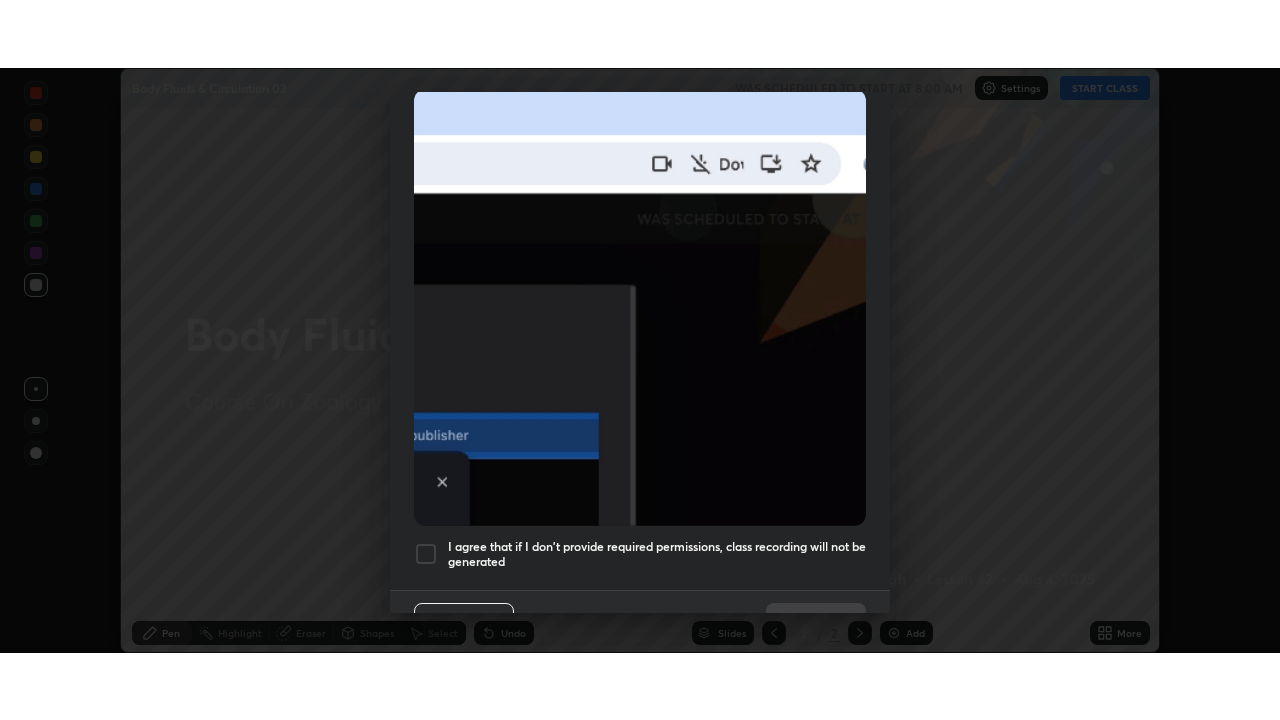 scroll, scrollTop: 479, scrollLeft: 0, axis: vertical 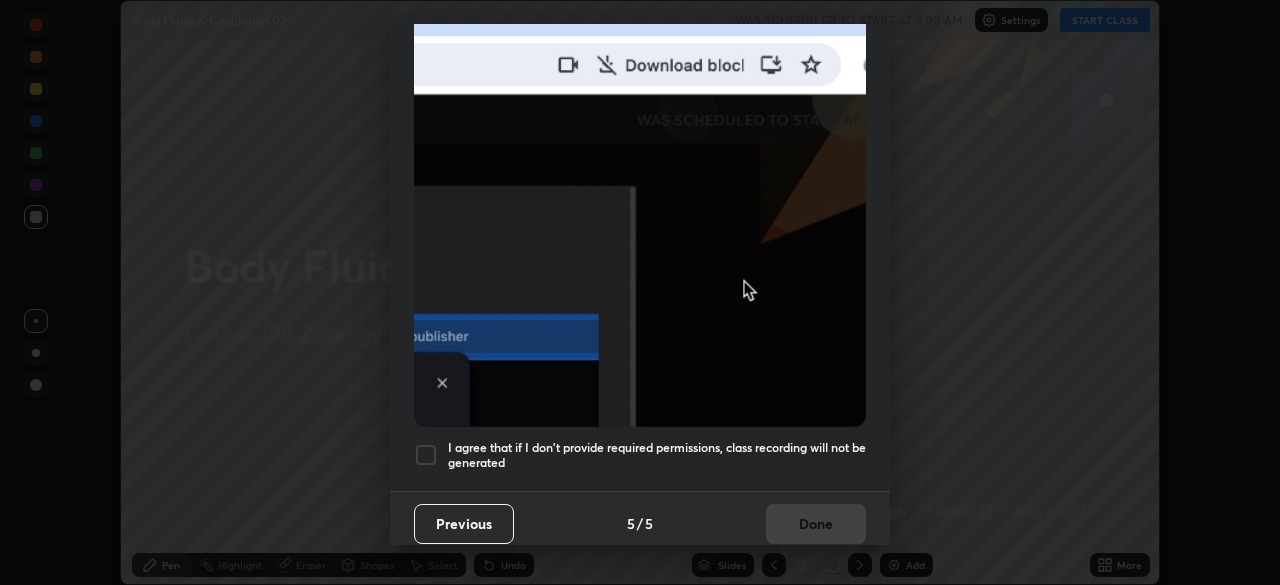 click on "I agree that if I don't provide required permissions, class recording will not be generated" at bounding box center (657, 455) 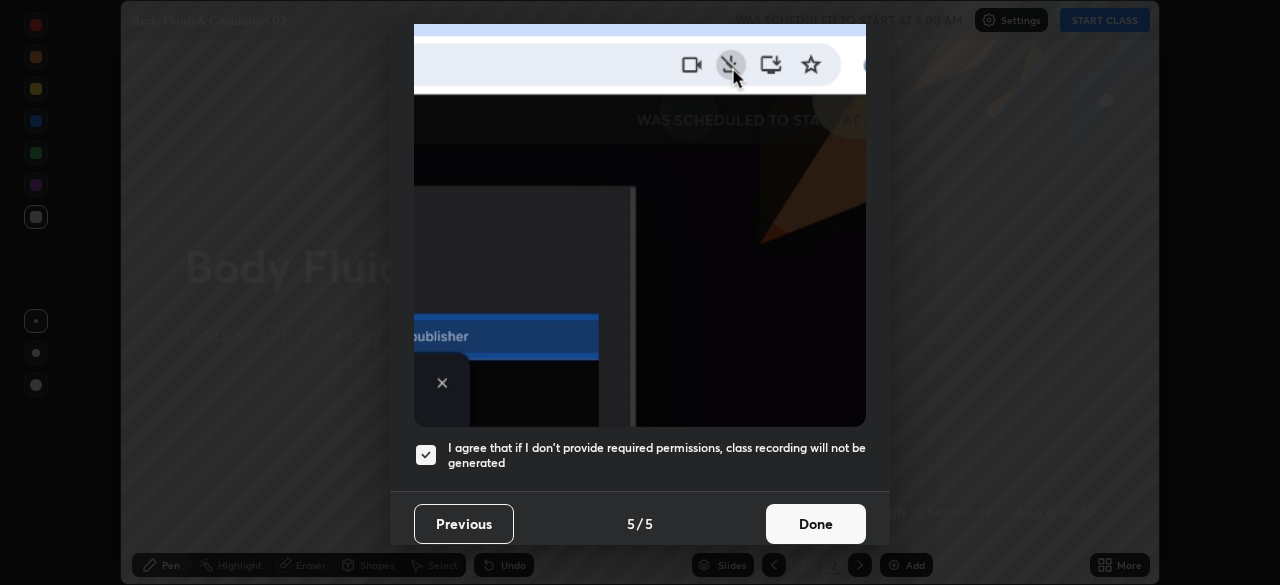 click on "Done" at bounding box center (816, 524) 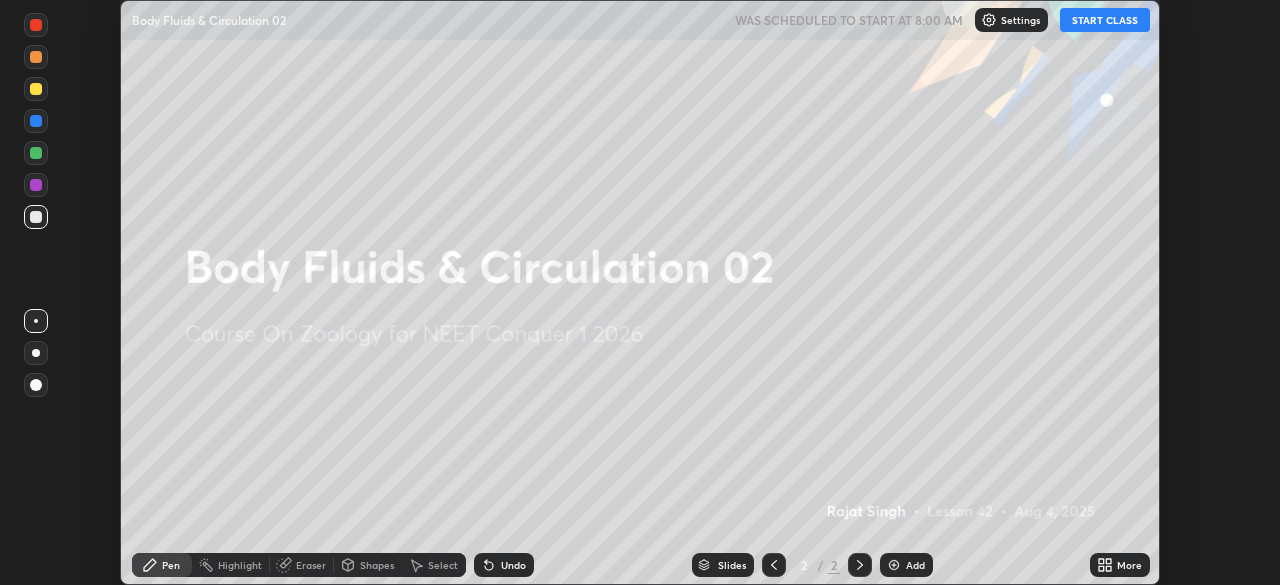 click 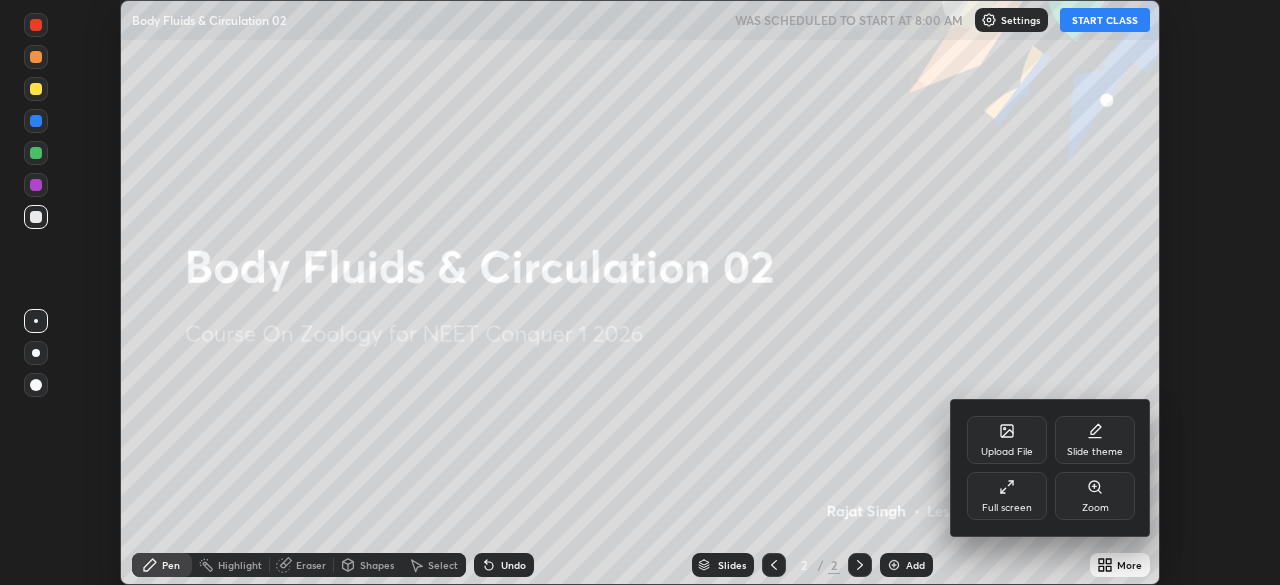 click on "Full screen" at bounding box center [1007, 508] 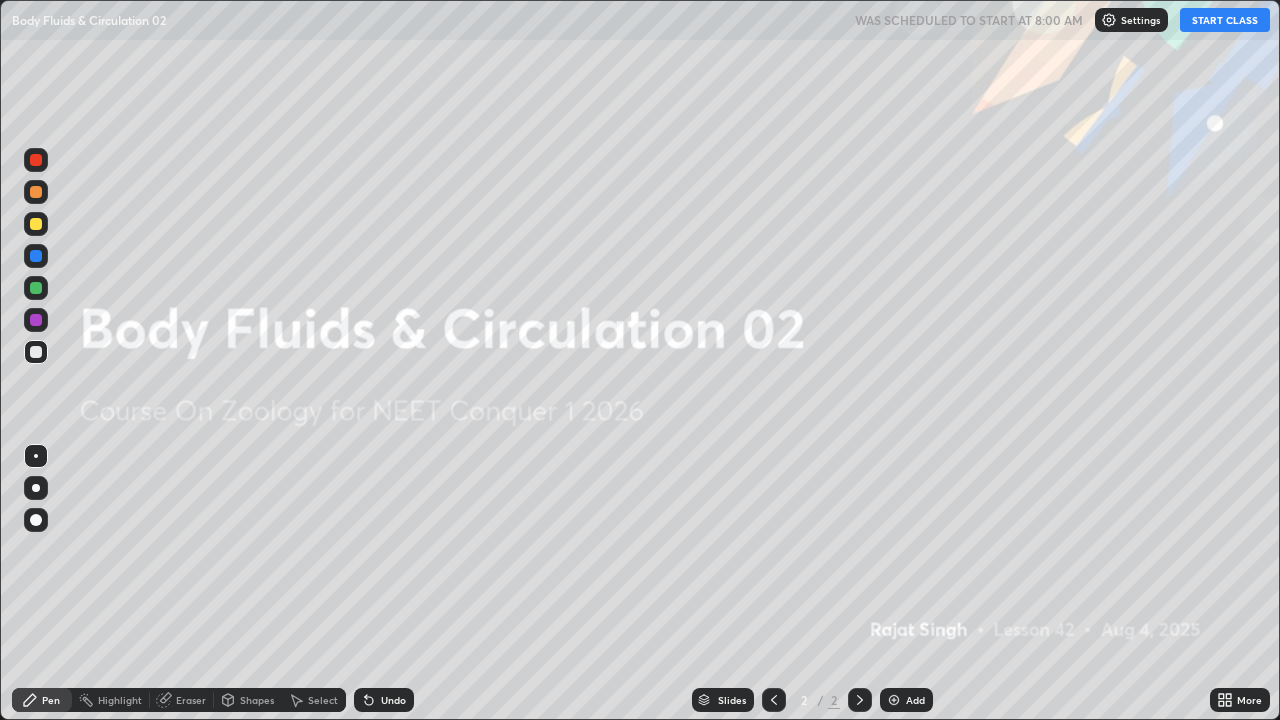 scroll, scrollTop: 99280, scrollLeft: 98720, axis: both 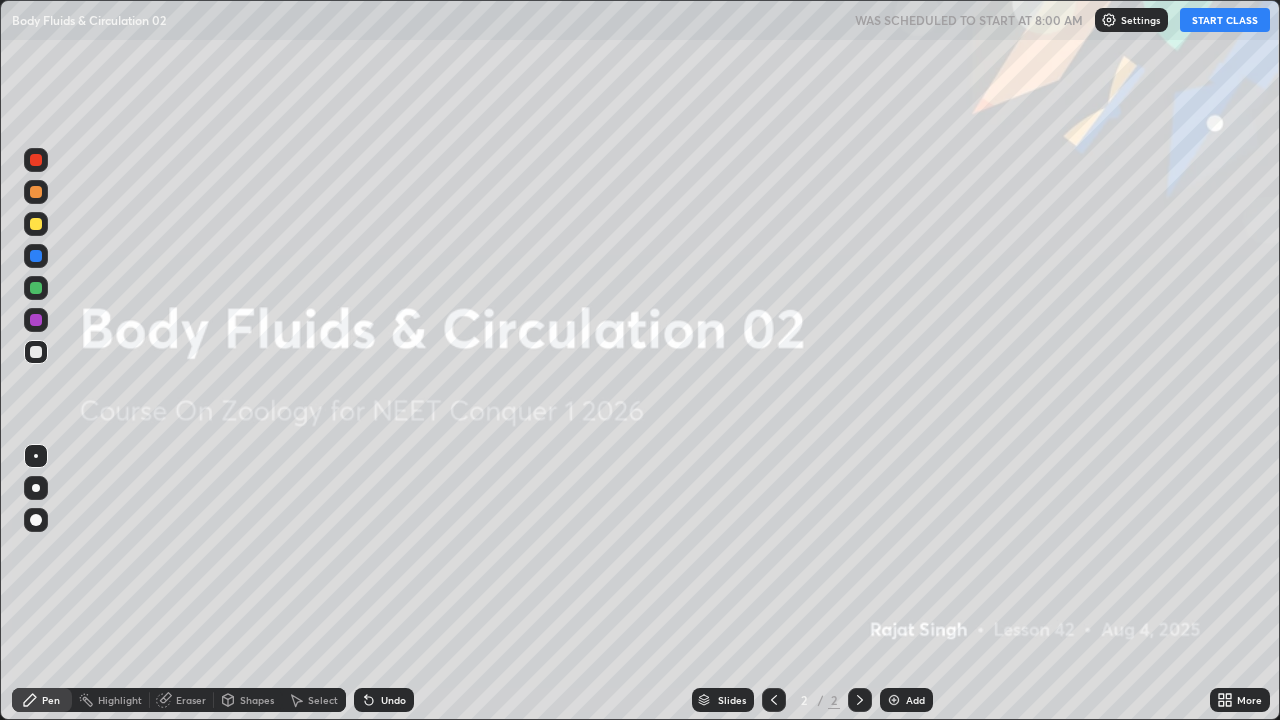 click on "START CLASS" at bounding box center [1225, 20] 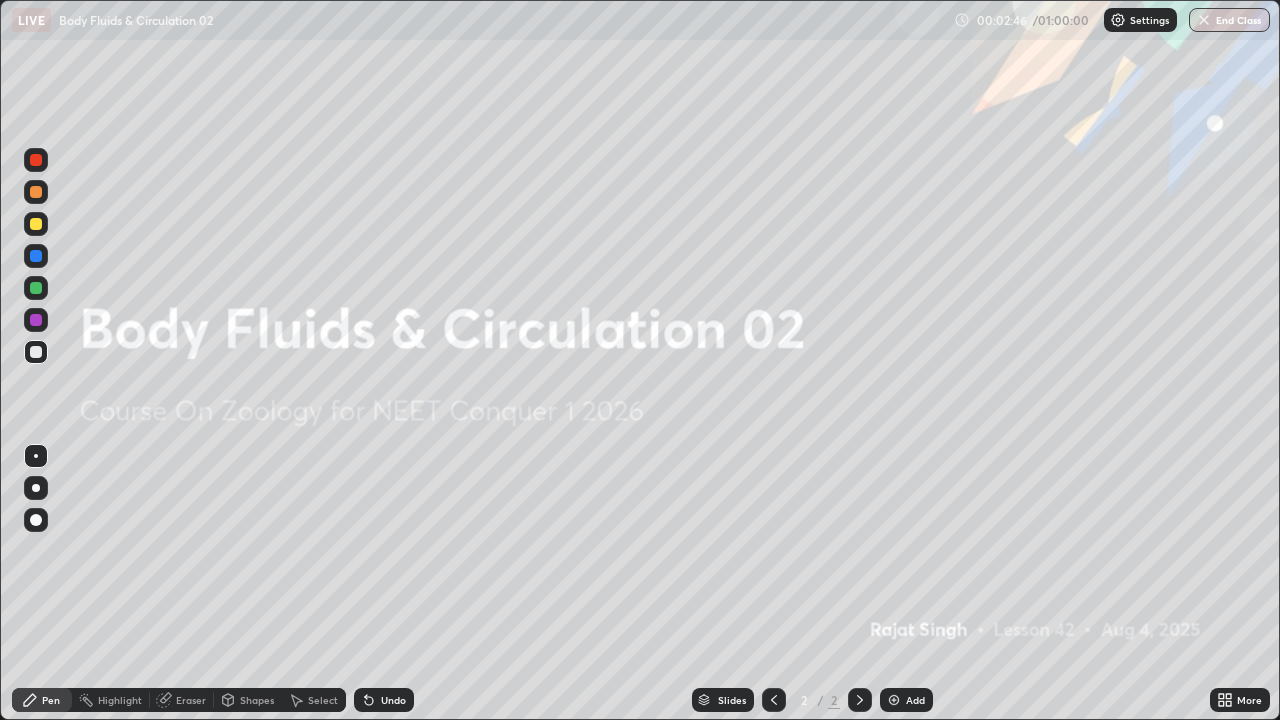 click at bounding box center (894, 700) 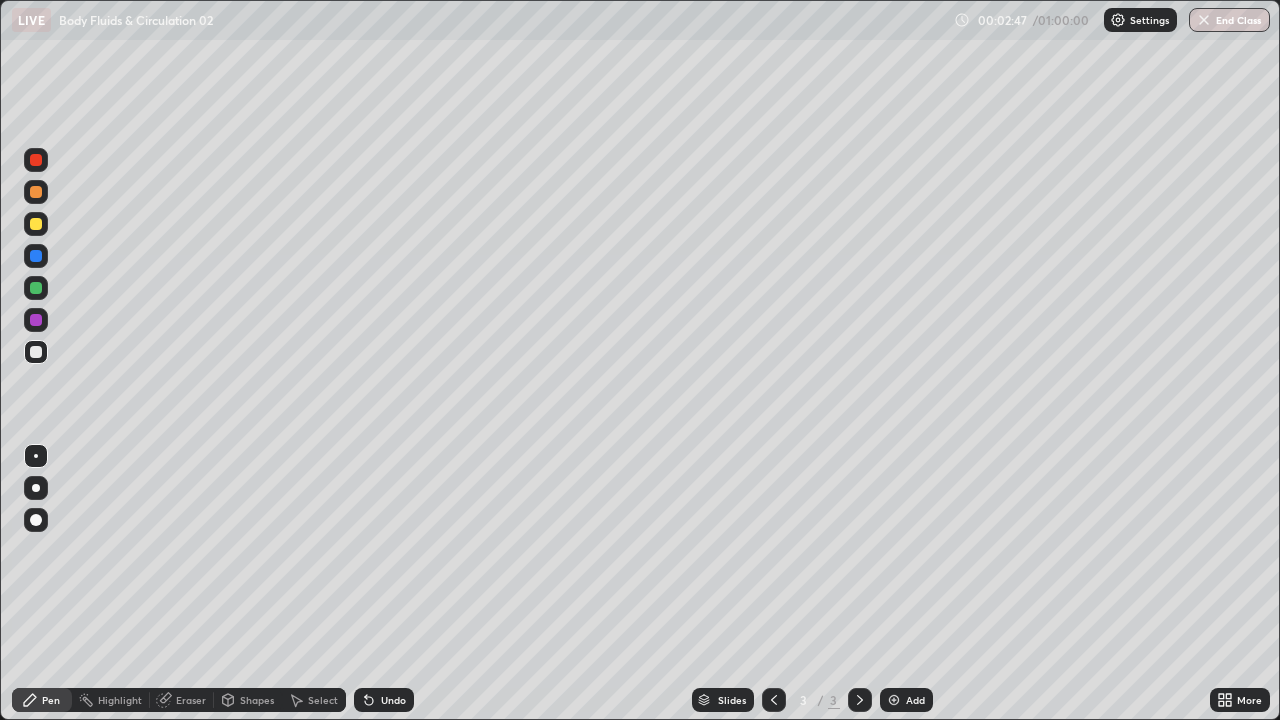 click at bounding box center (36, 352) 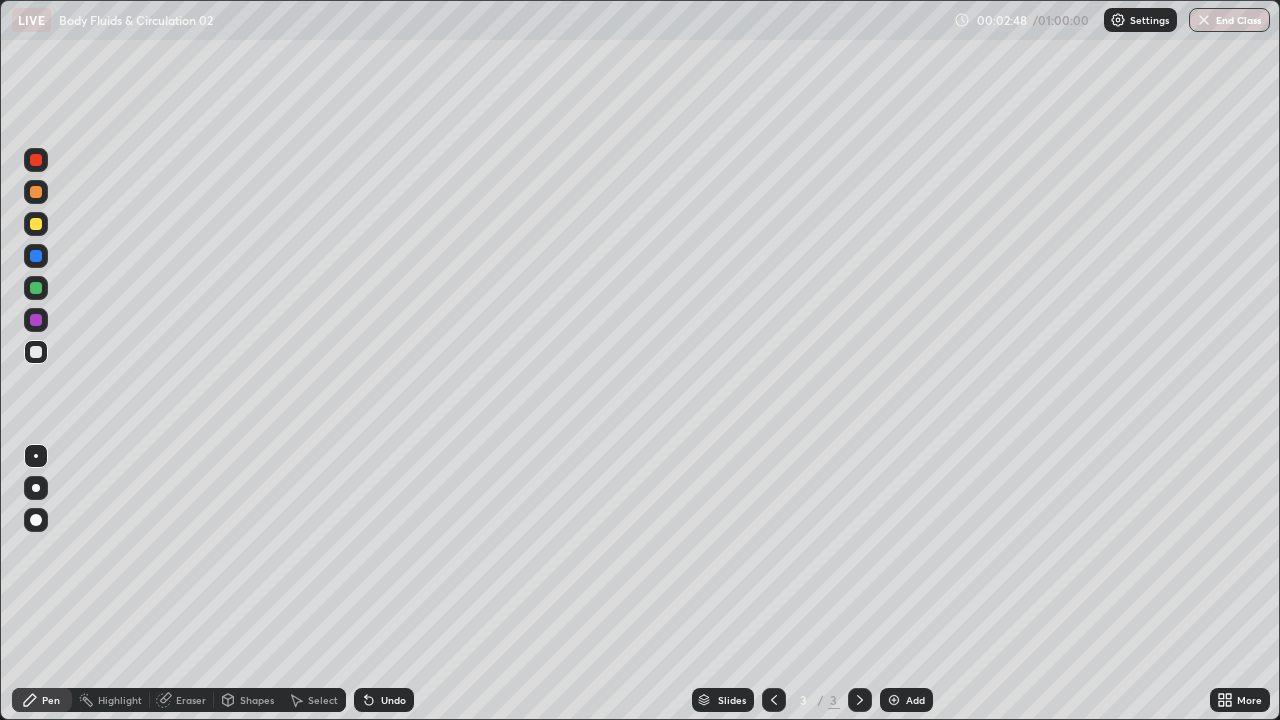 click at bounding box center (36, 488) 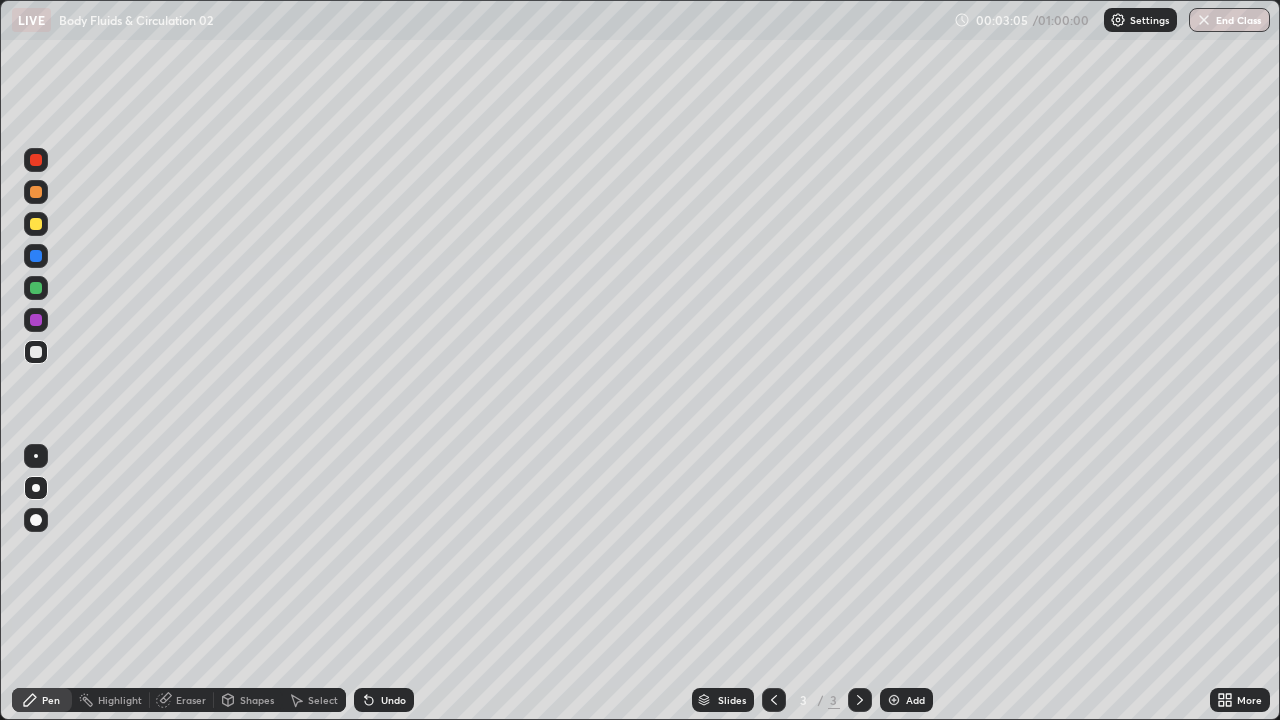click at bounding box center [36, 288] 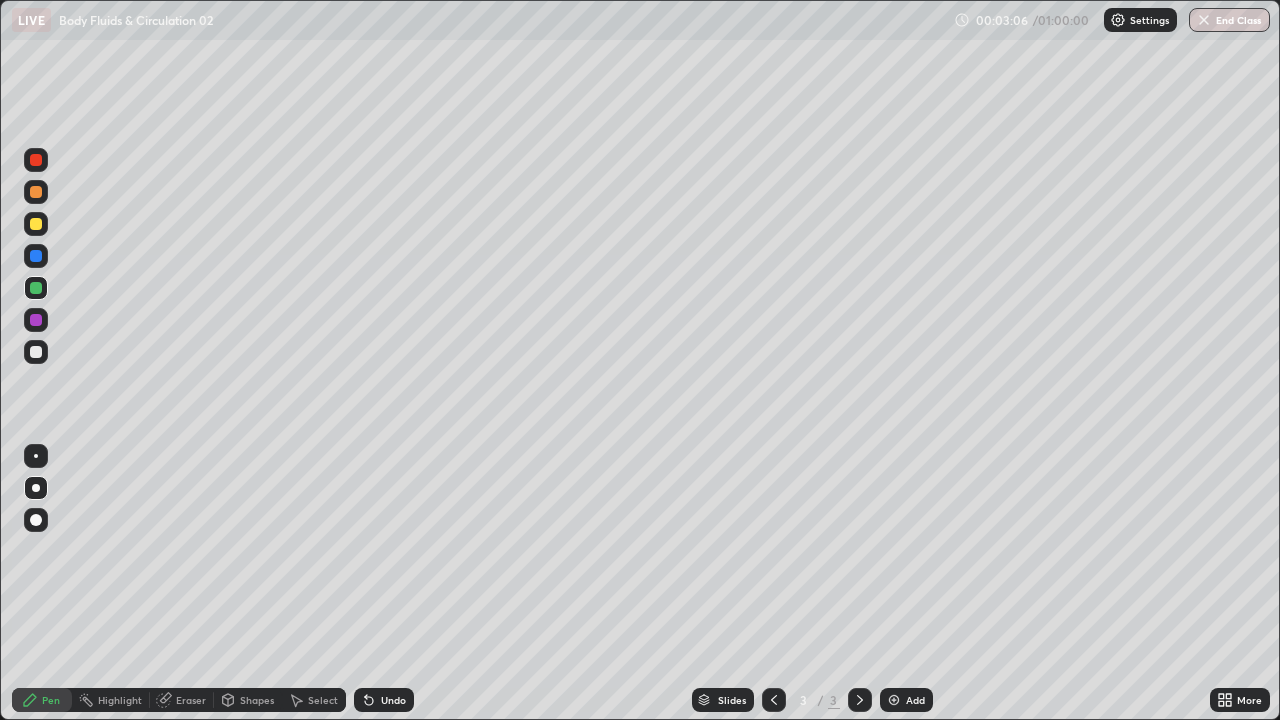 click at bounding box center [36, 352] 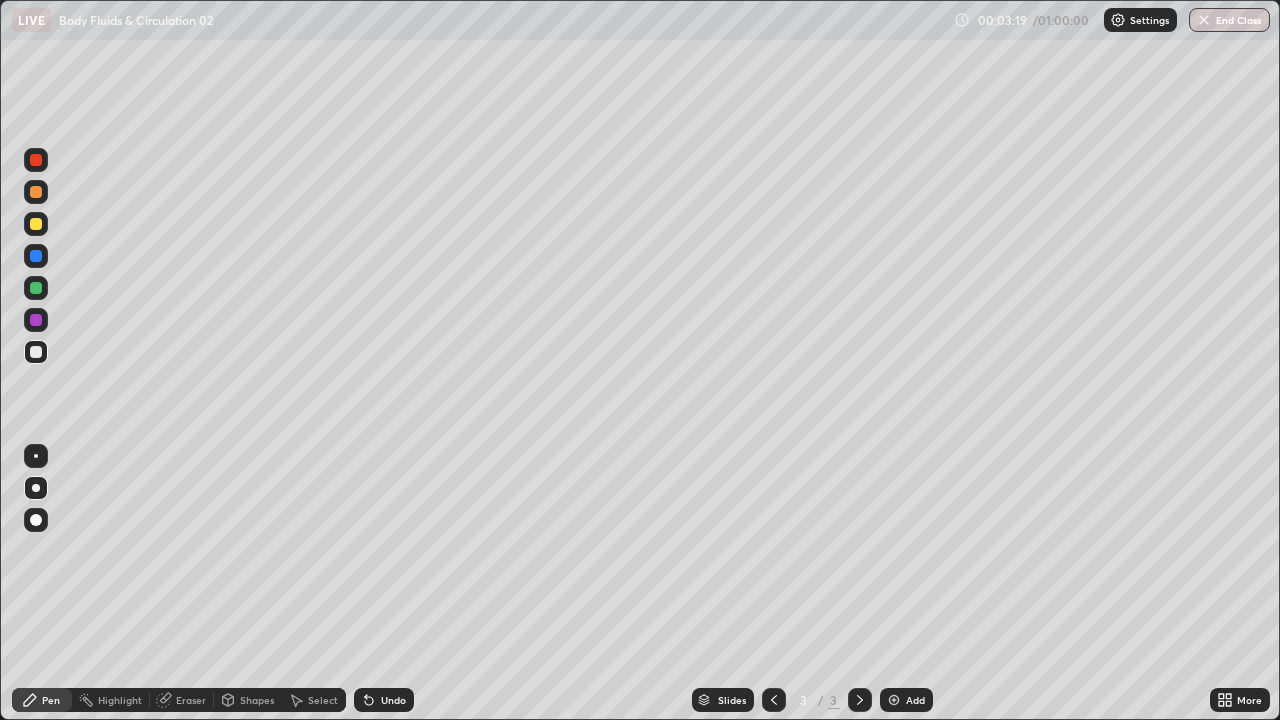 click at bounding box center (36, 224) 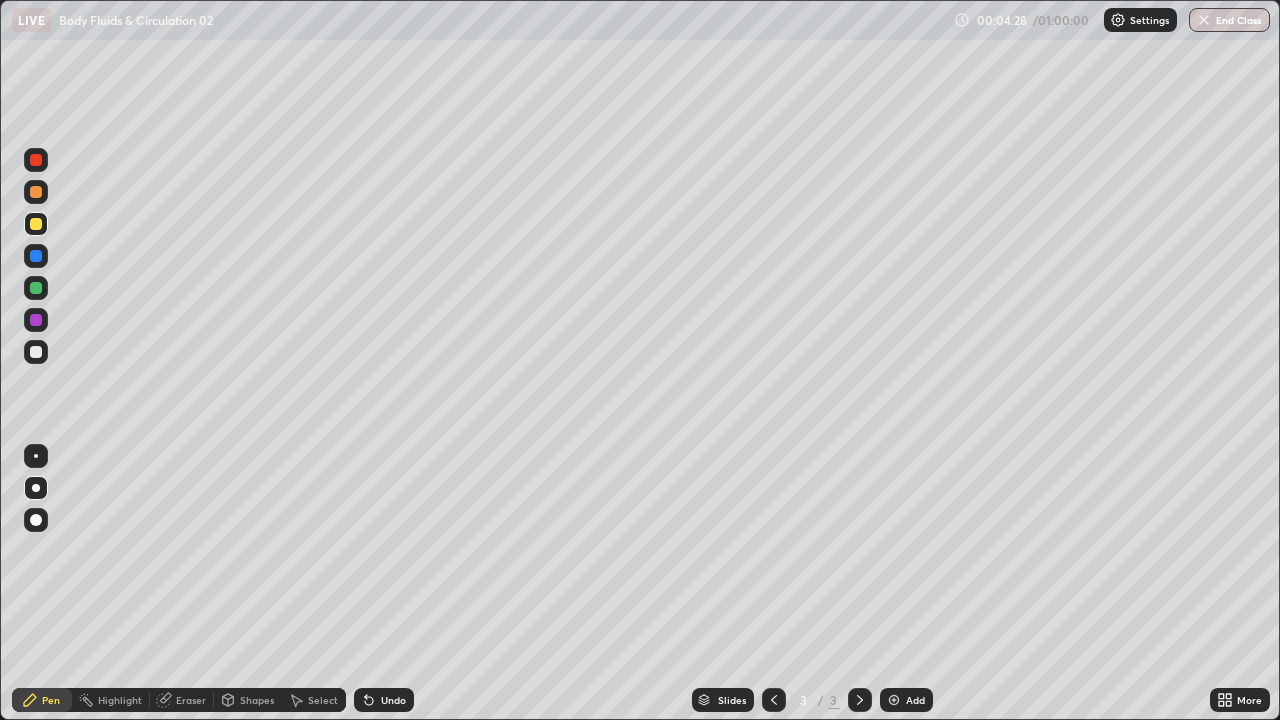 click at bounding box center [36, 352] 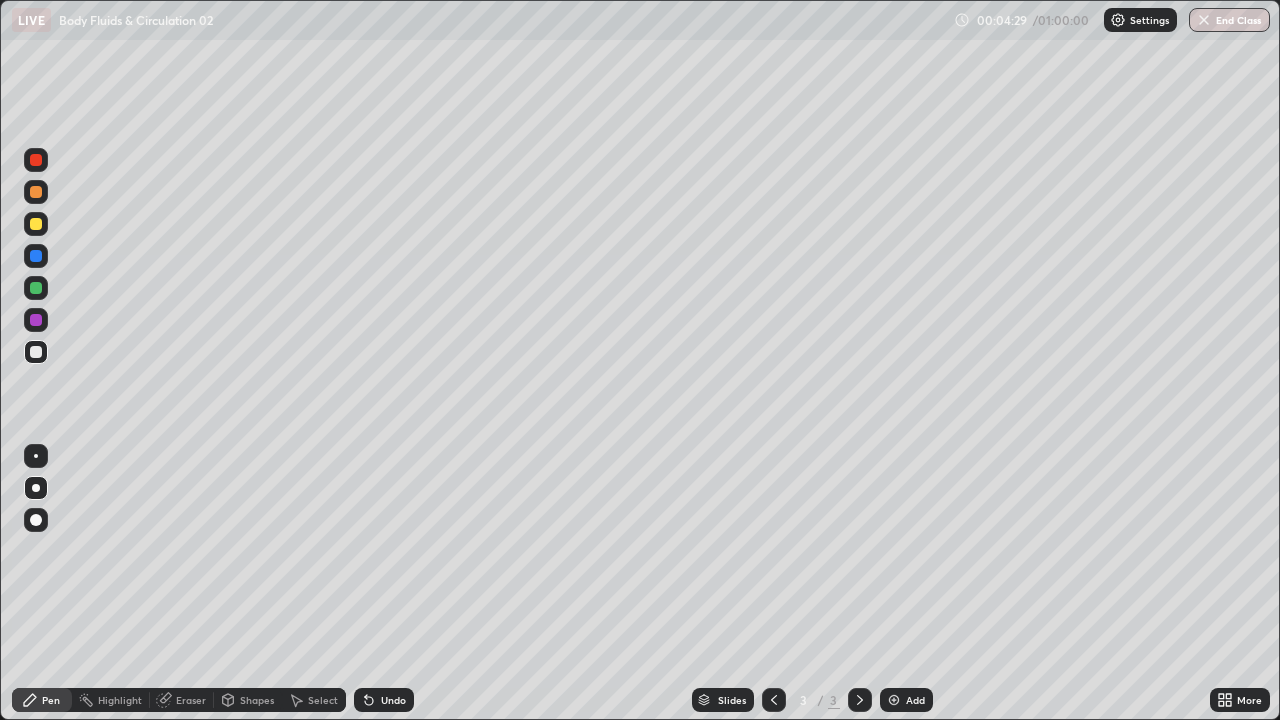 click at bounding box center (36, 456) 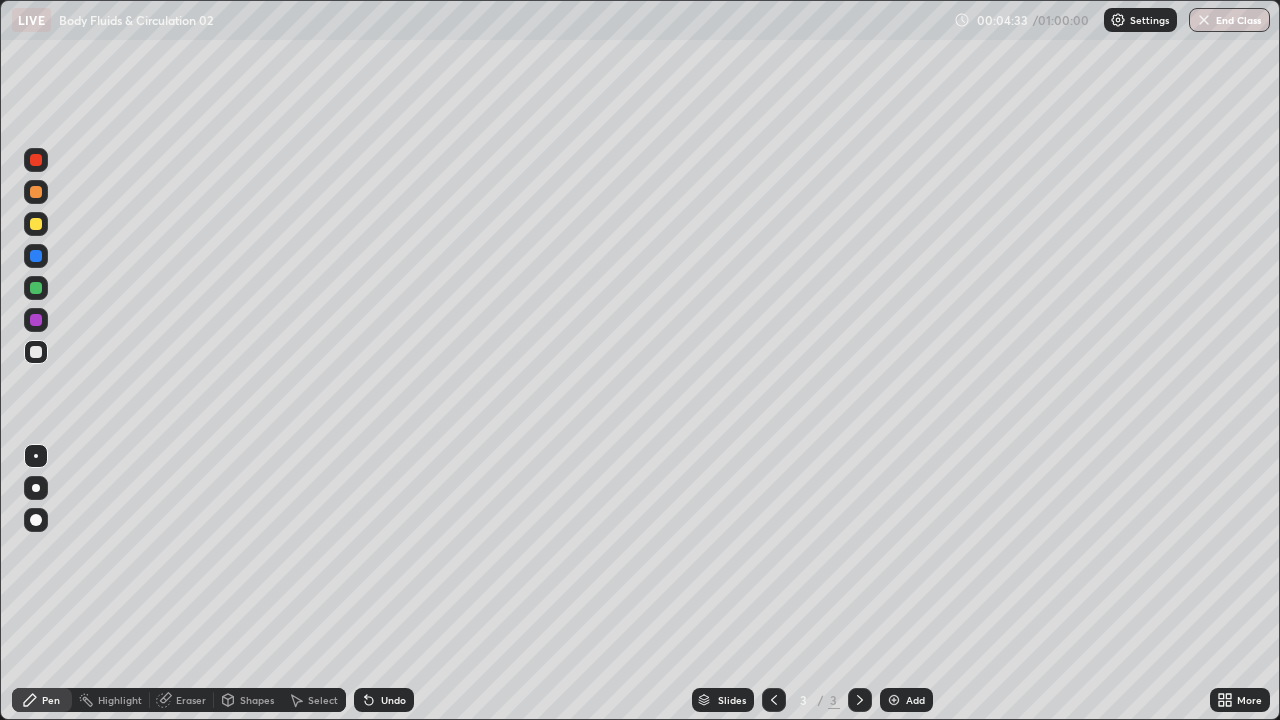click 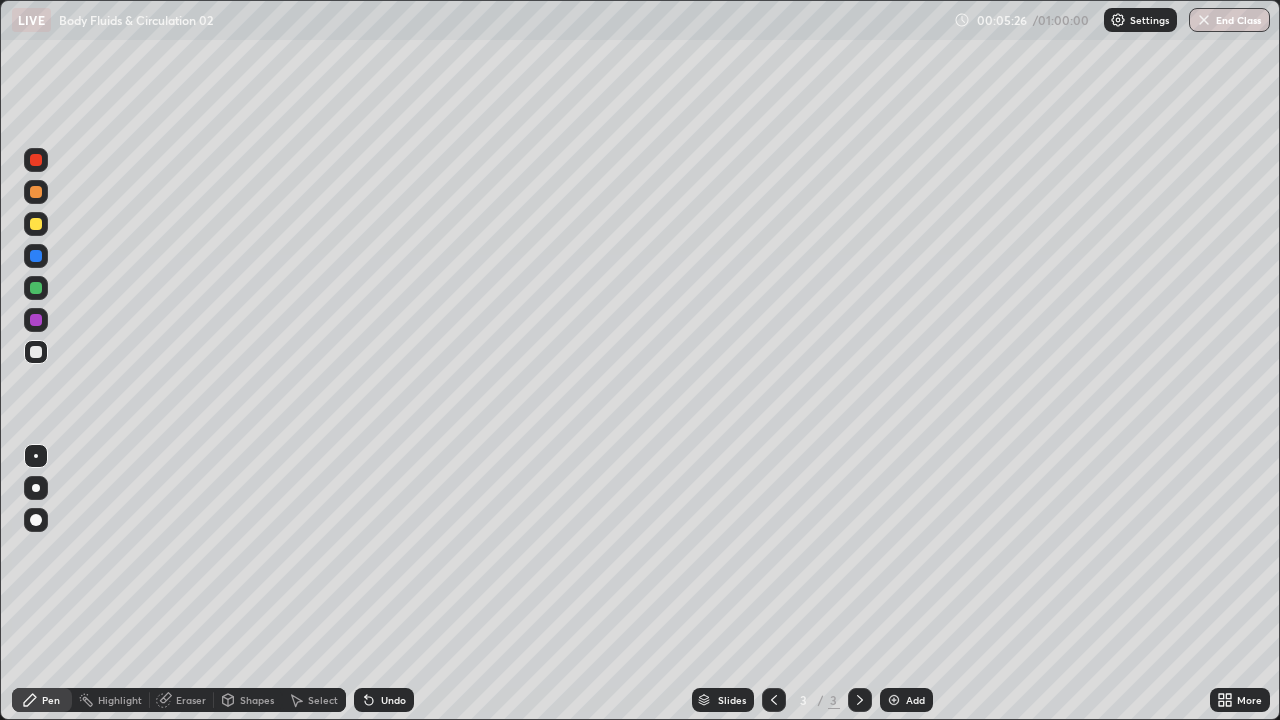 click at bounding box center (36, 256) 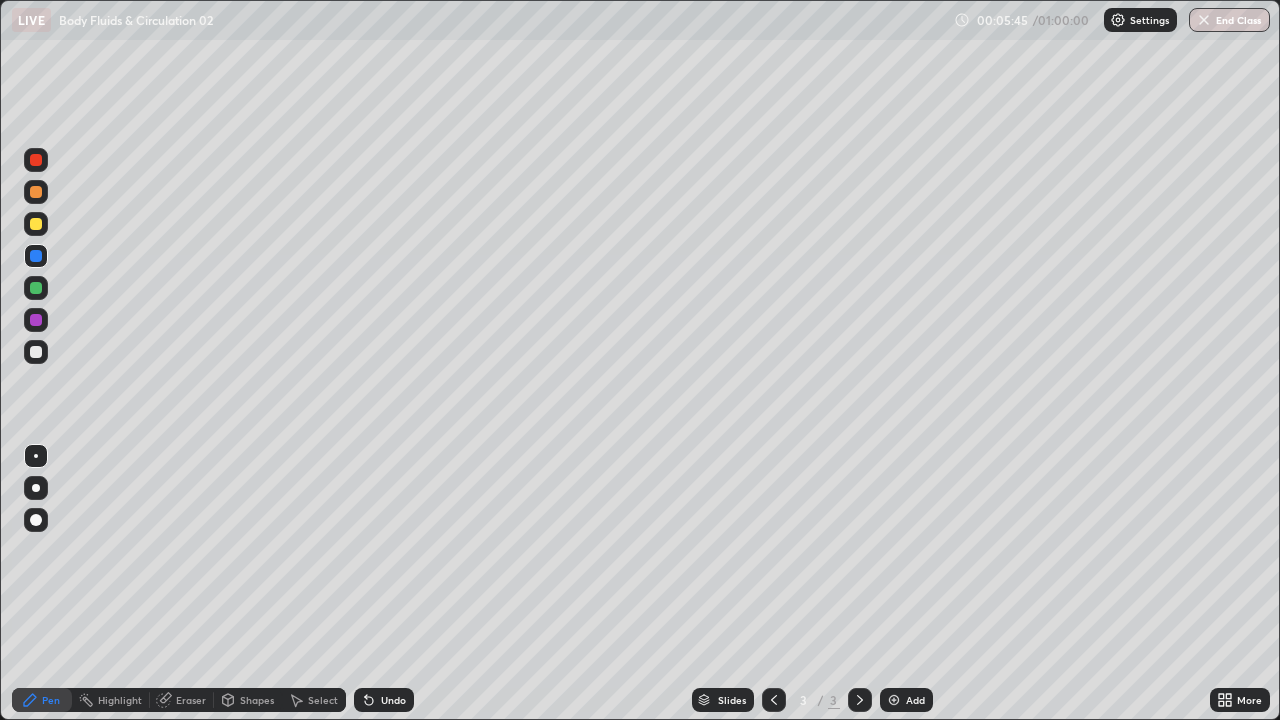 click at bounding box center [36, 352] 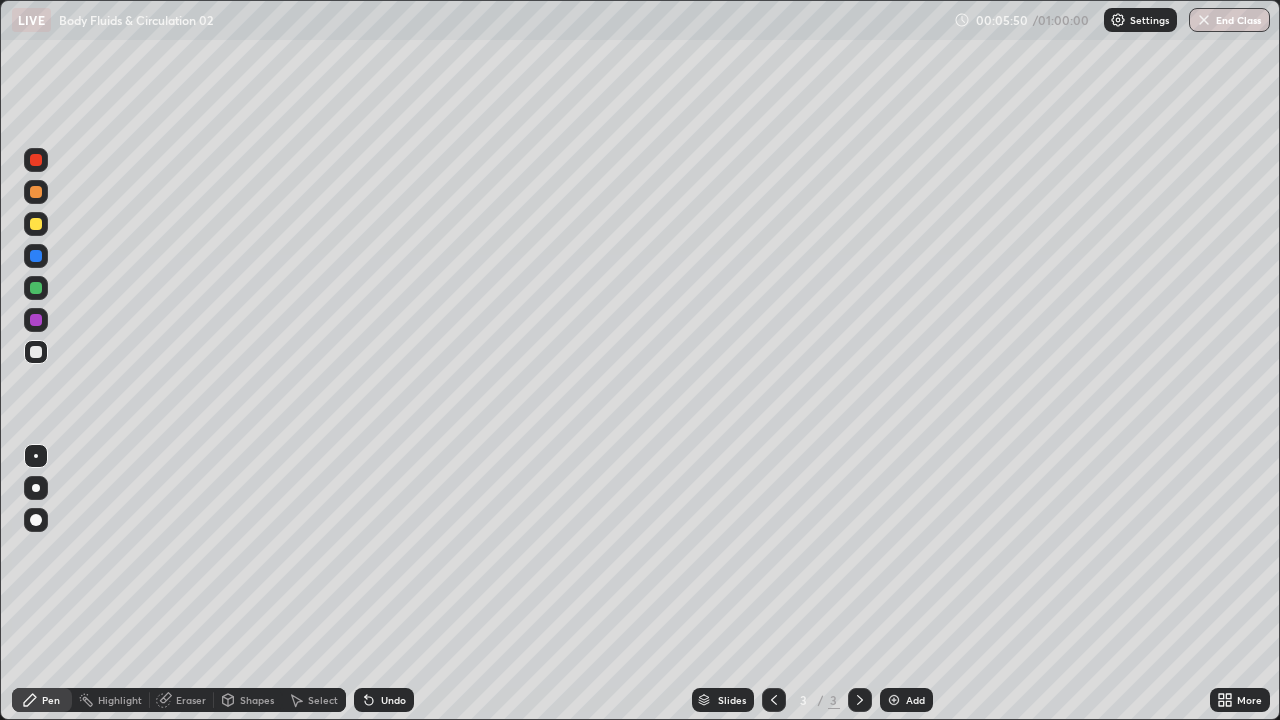 click on "Undo" at bounding box center (384, 700) 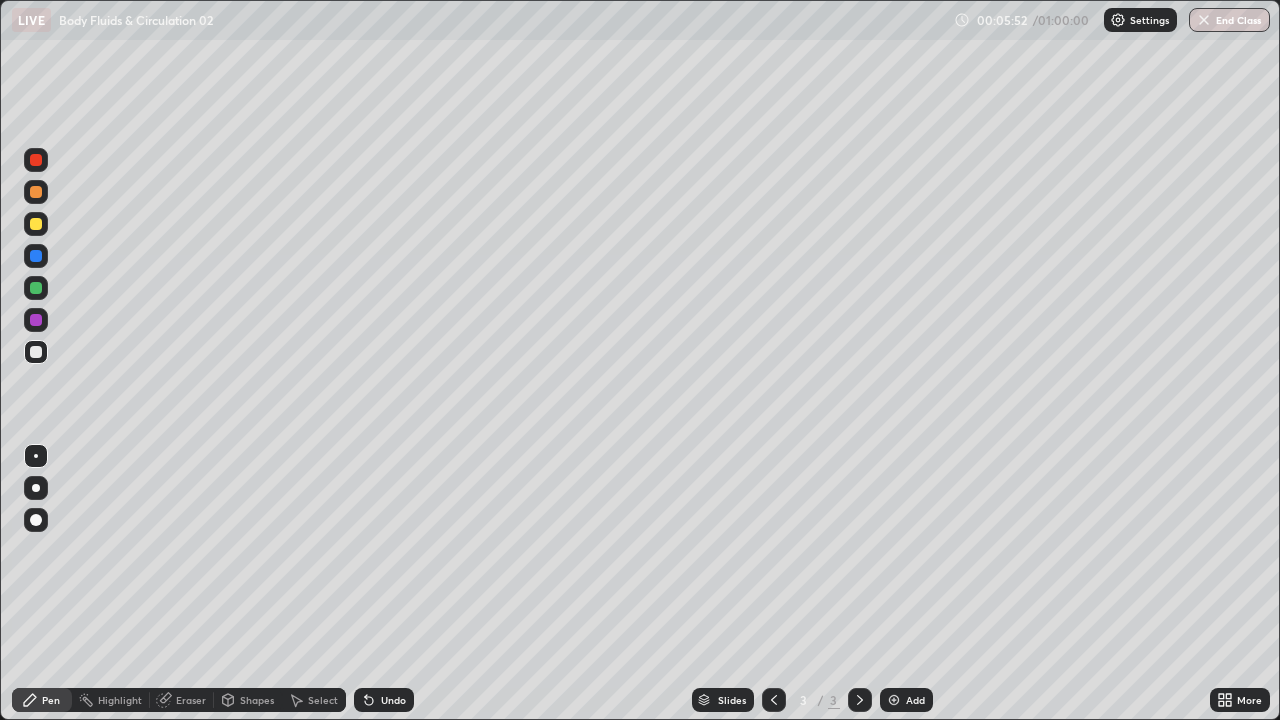 click on "Undo" at bounding box center (393, 700) 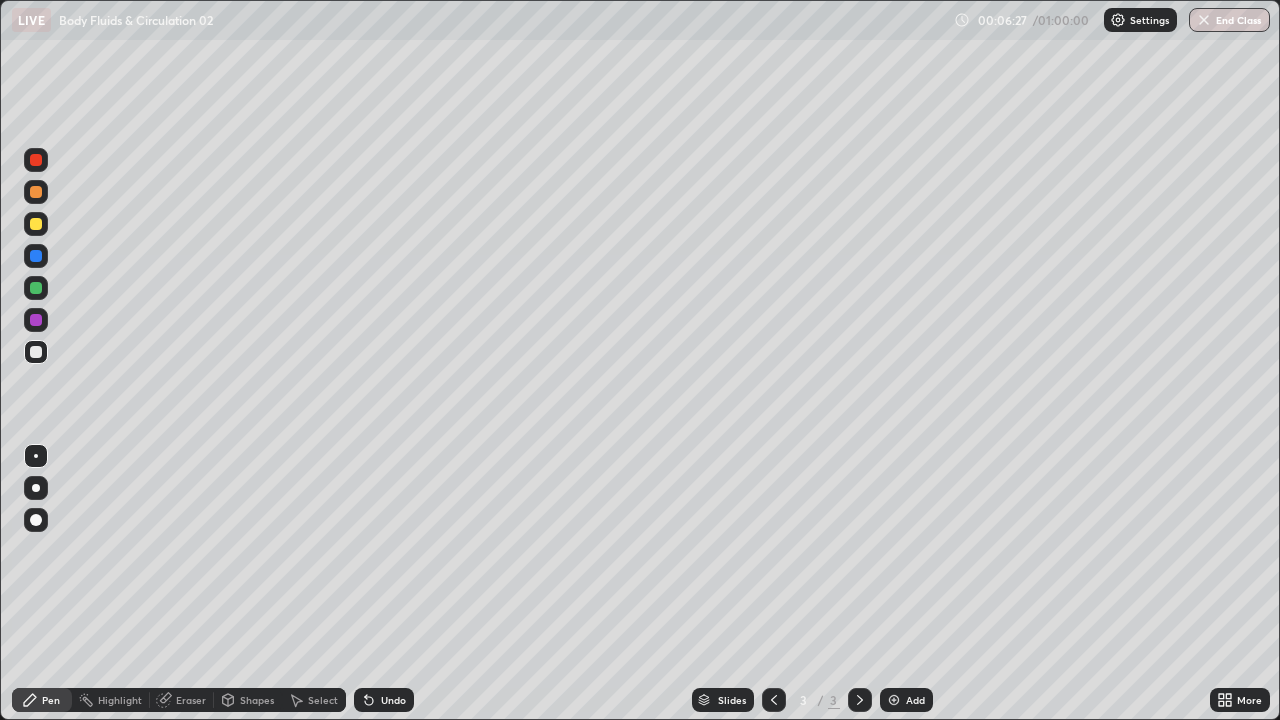 click at bounding box center [36, 352] 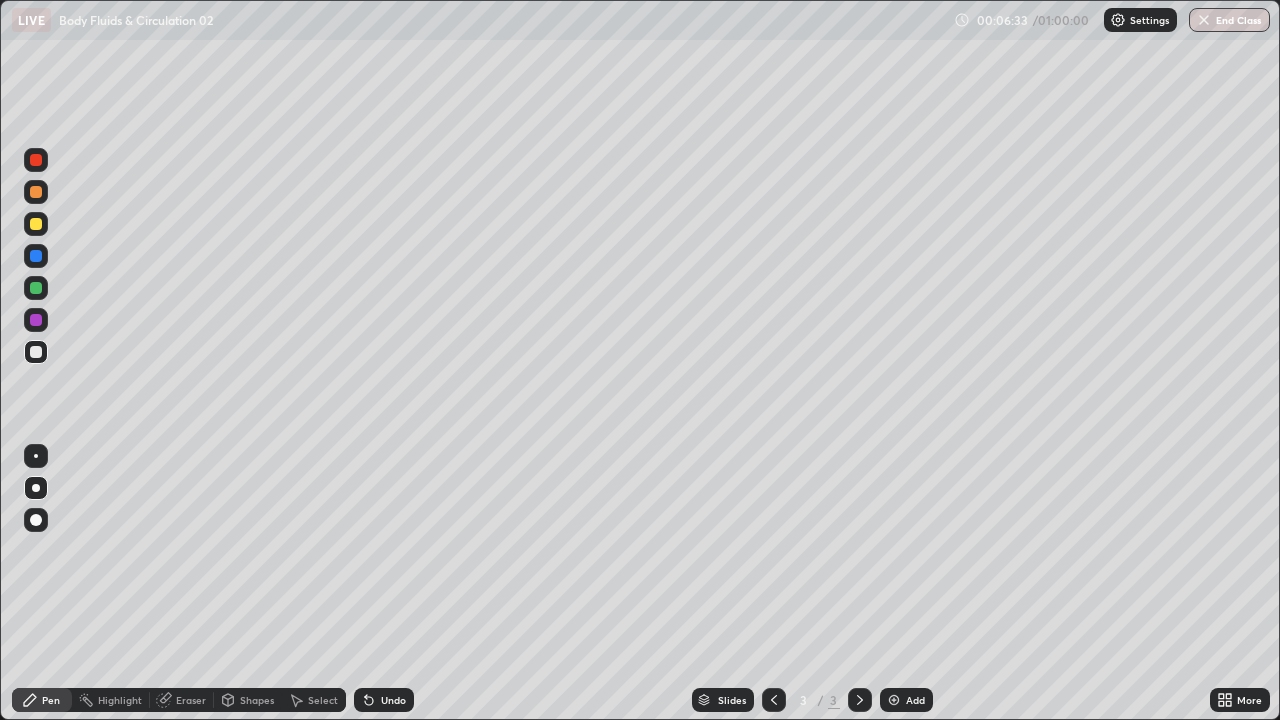 click 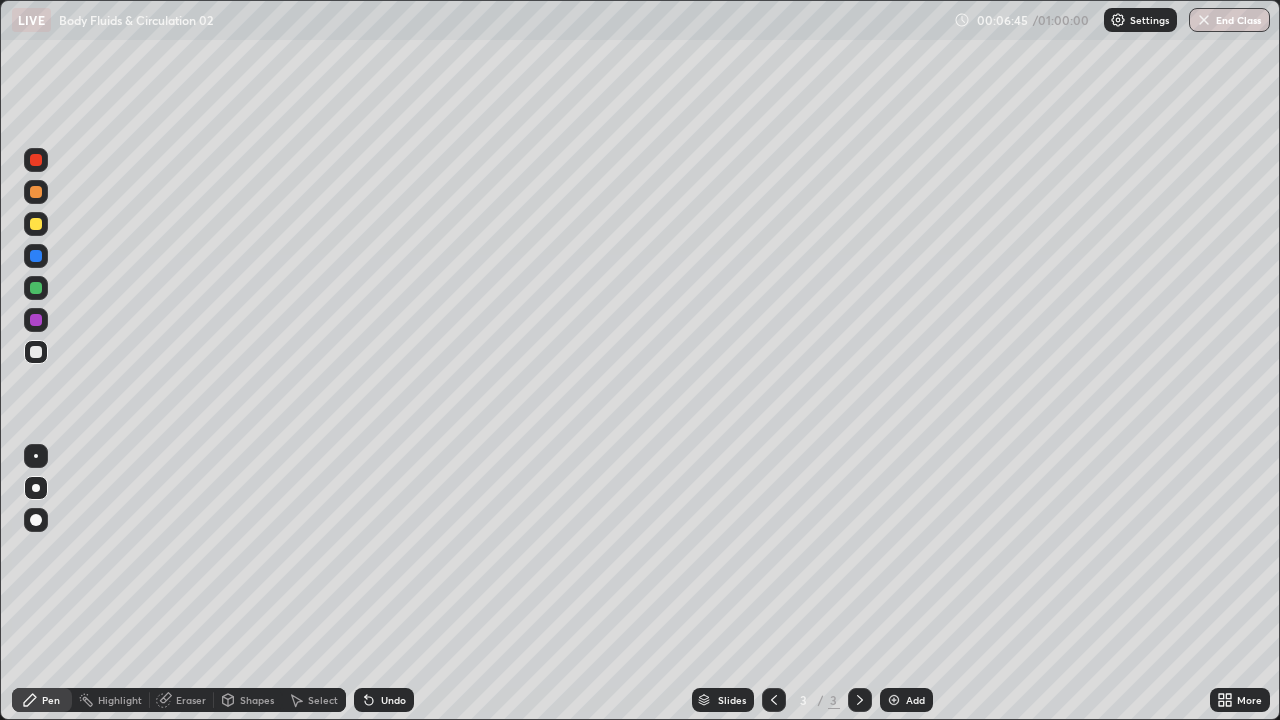 click at bounding box center [36, 288] 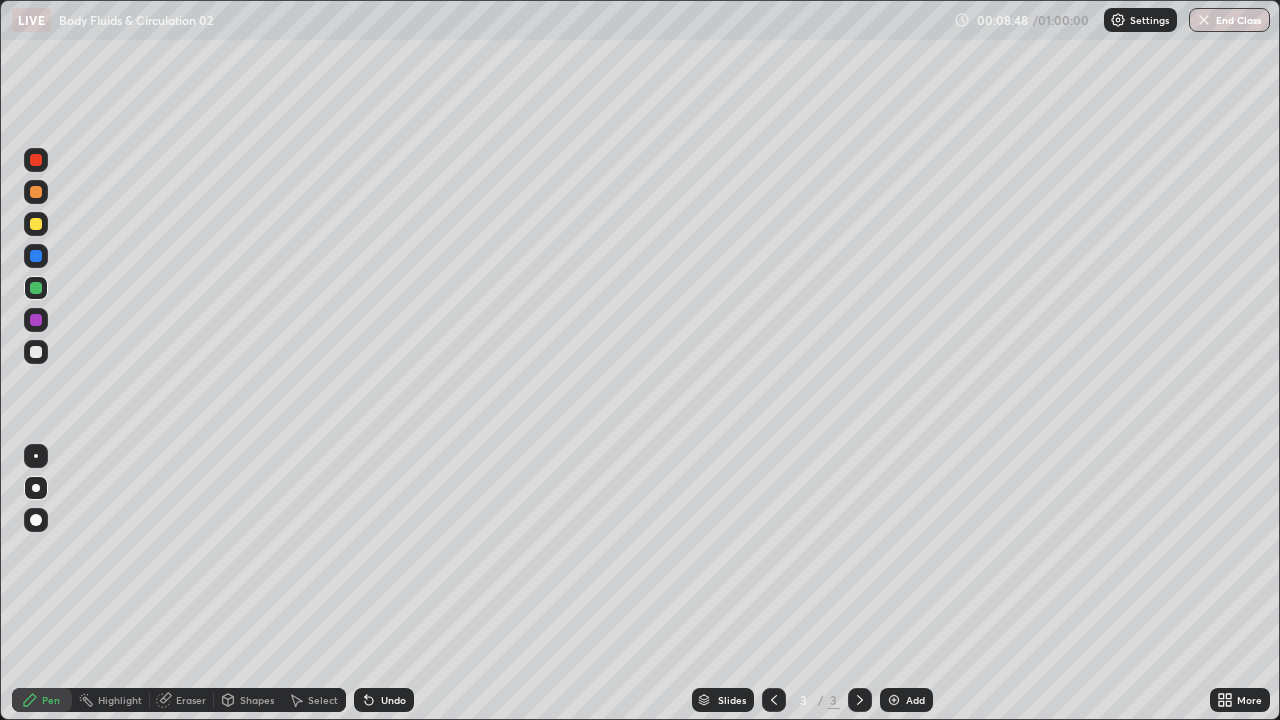 click at bounding box center (36, 320) 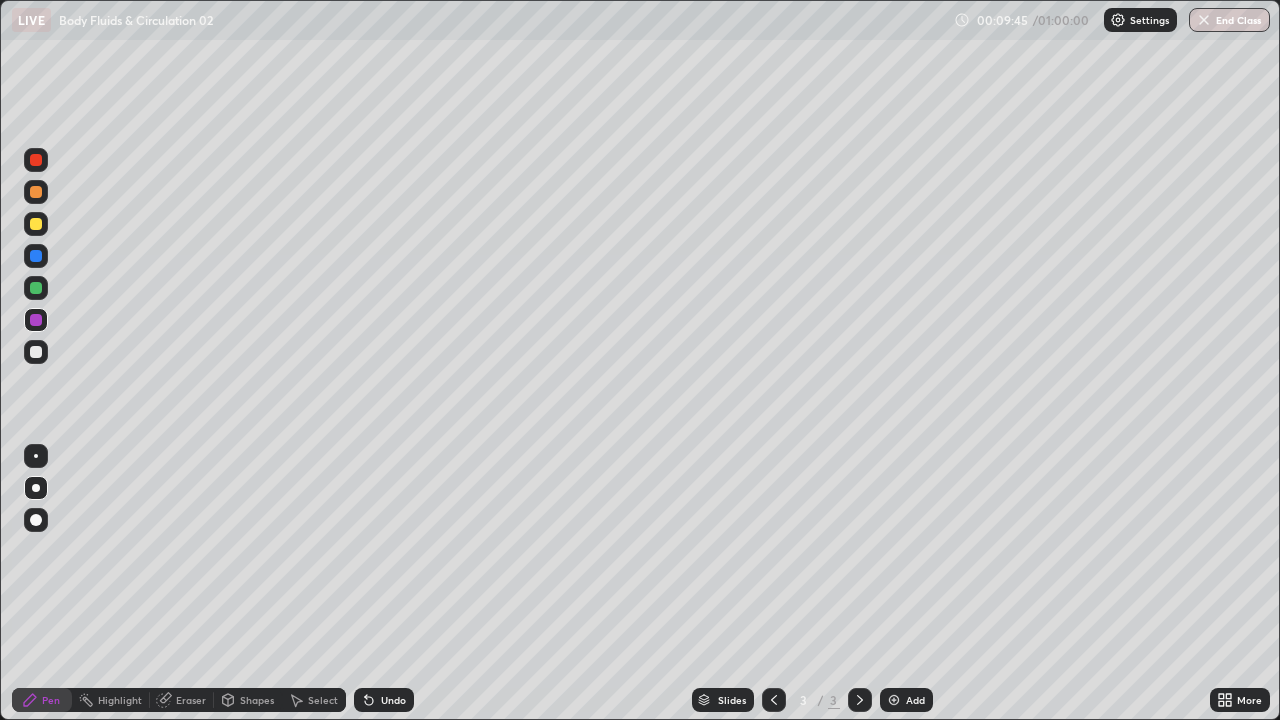 click on "Undo" at bounding box center [393, 700] 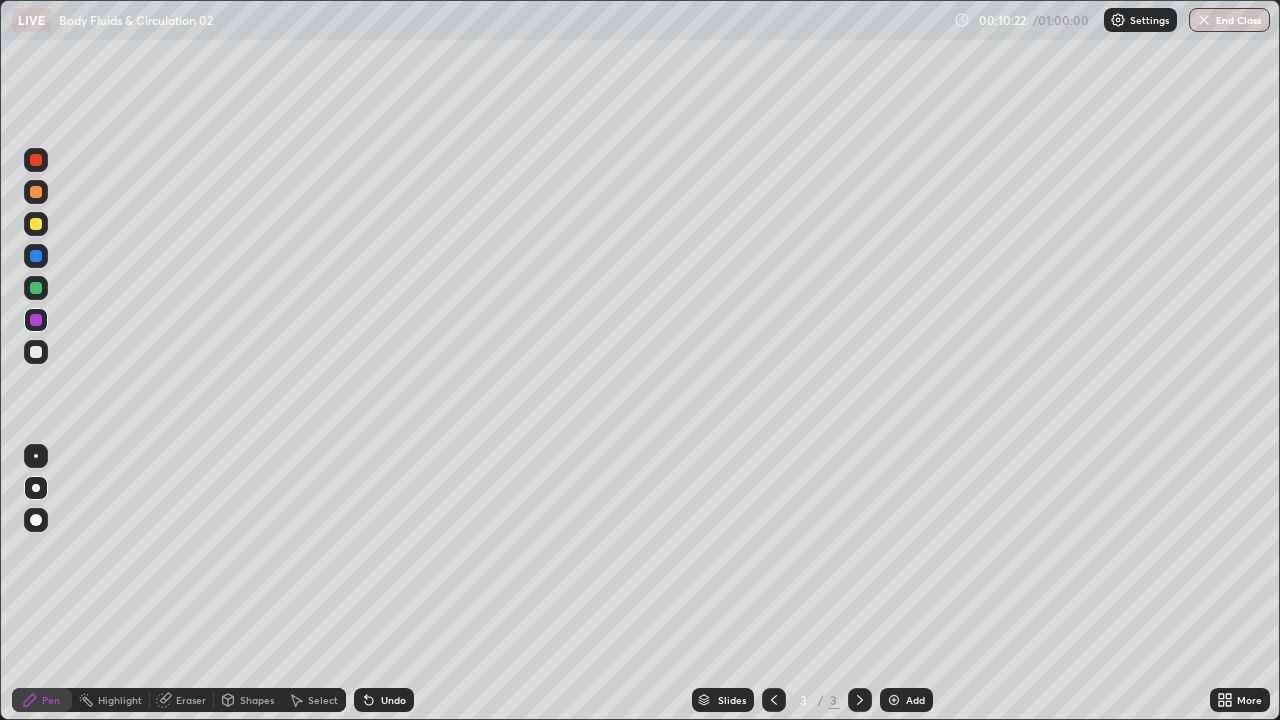 click at bounding box center (36, 288) 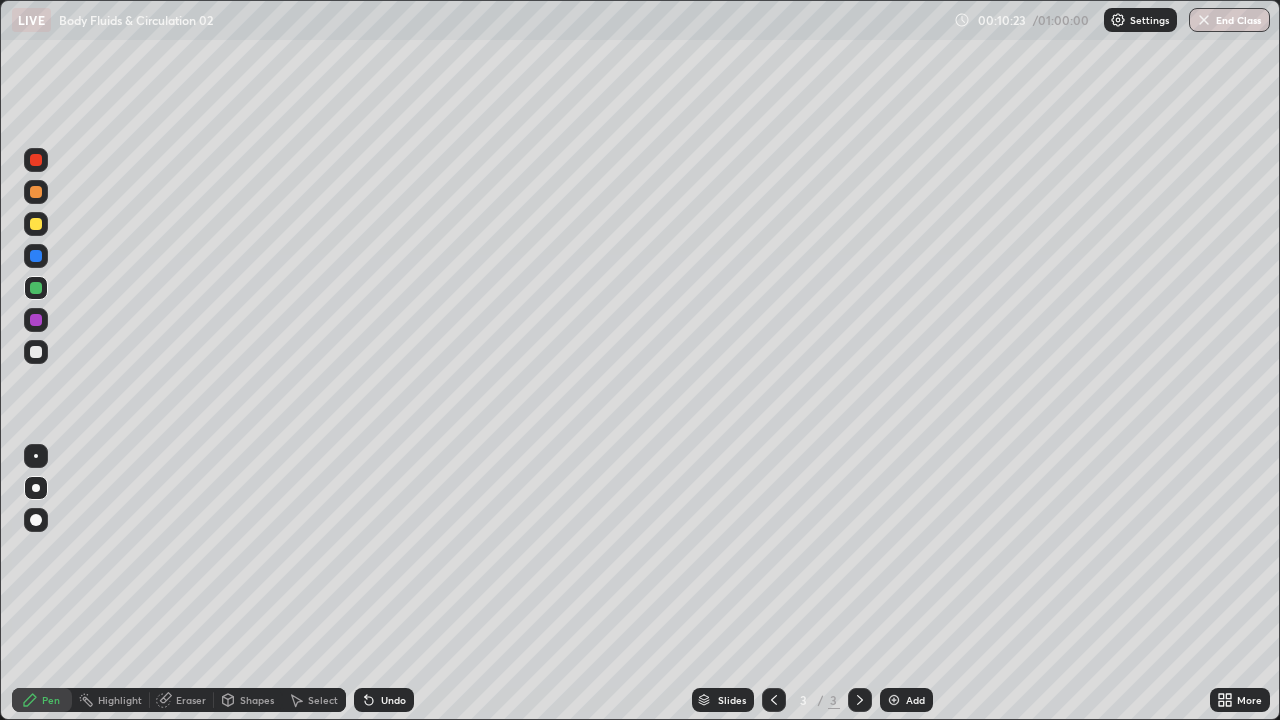 click at bounding box center [36, 456] 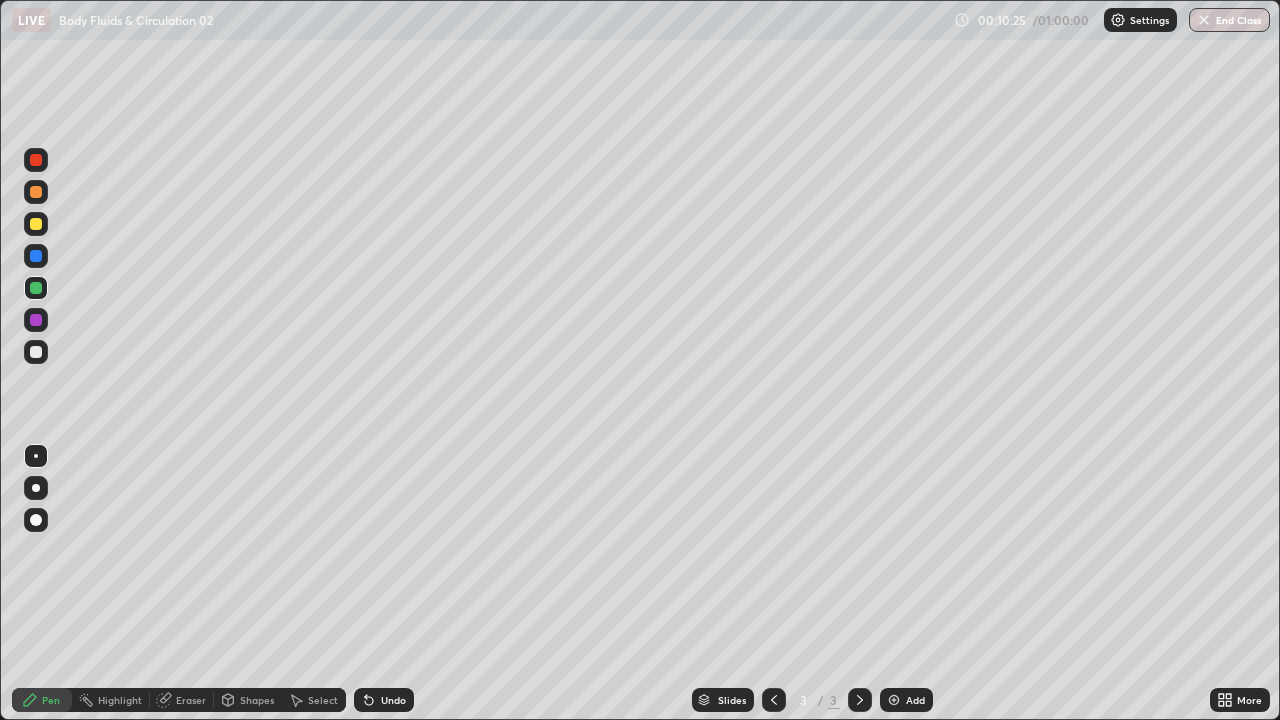 click at bounding box center [36, 352] 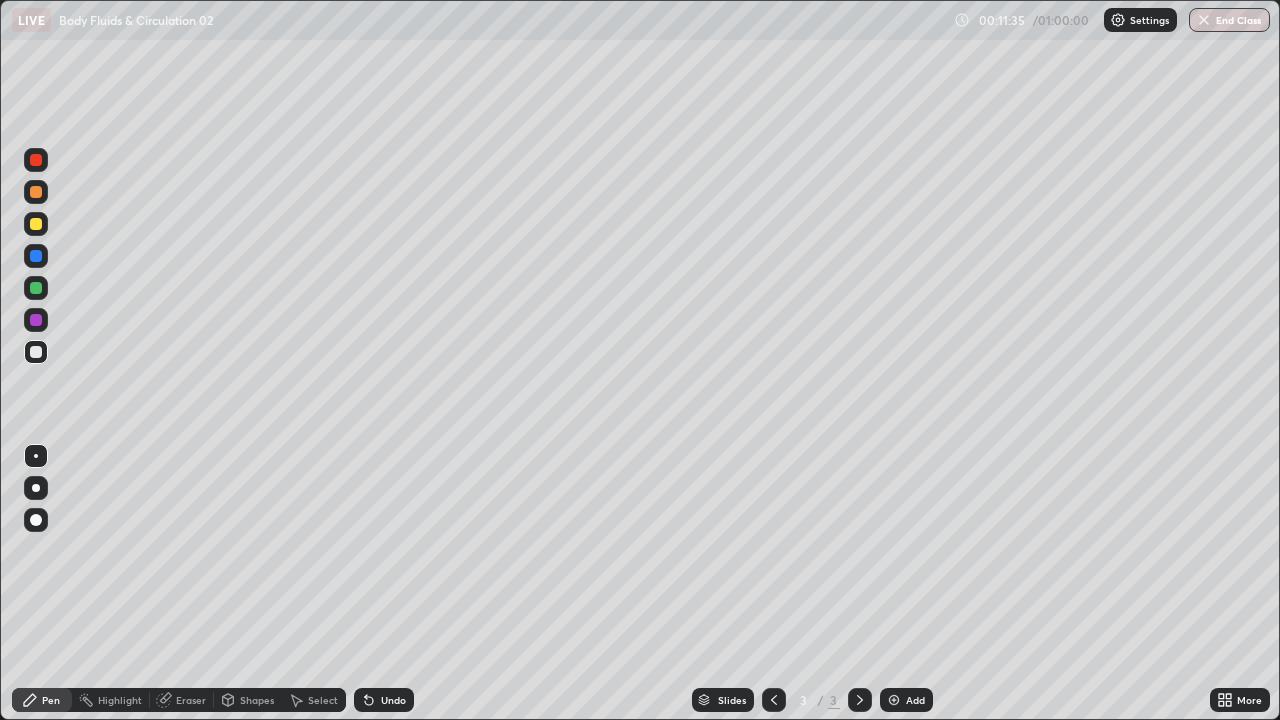 click at bounding box center (36, 488) 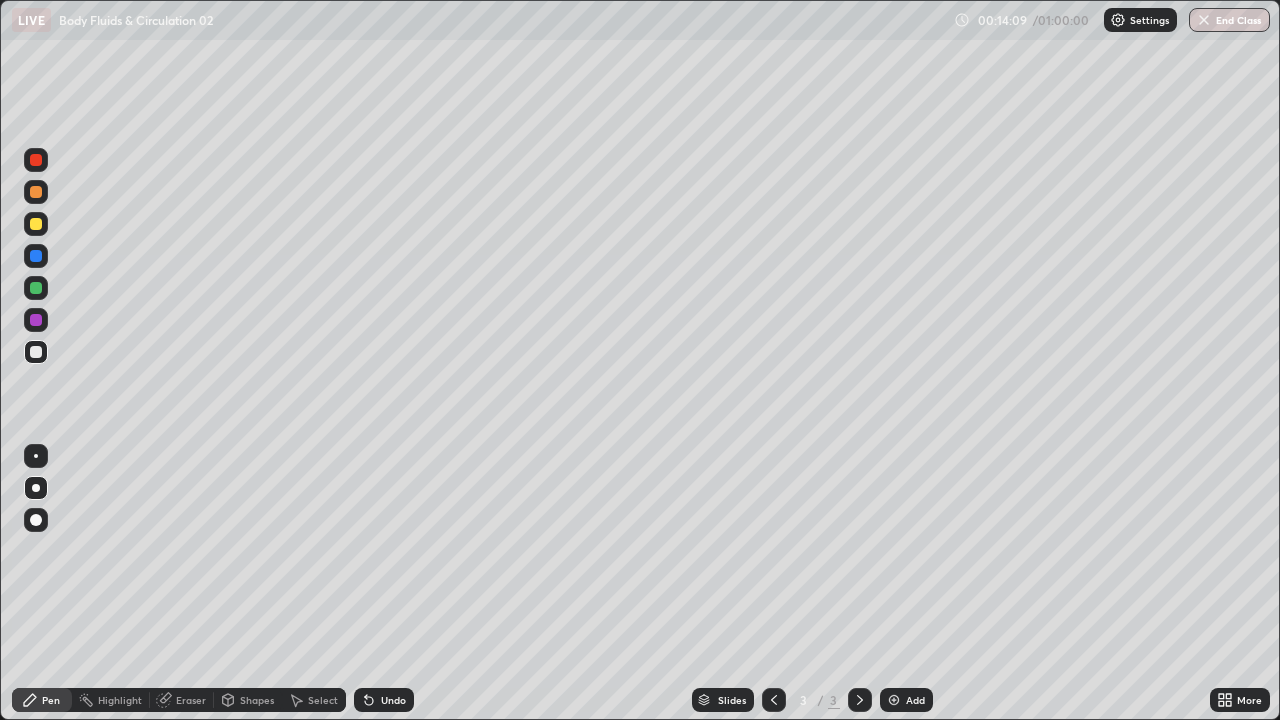 click at bounding box center (36, 456) 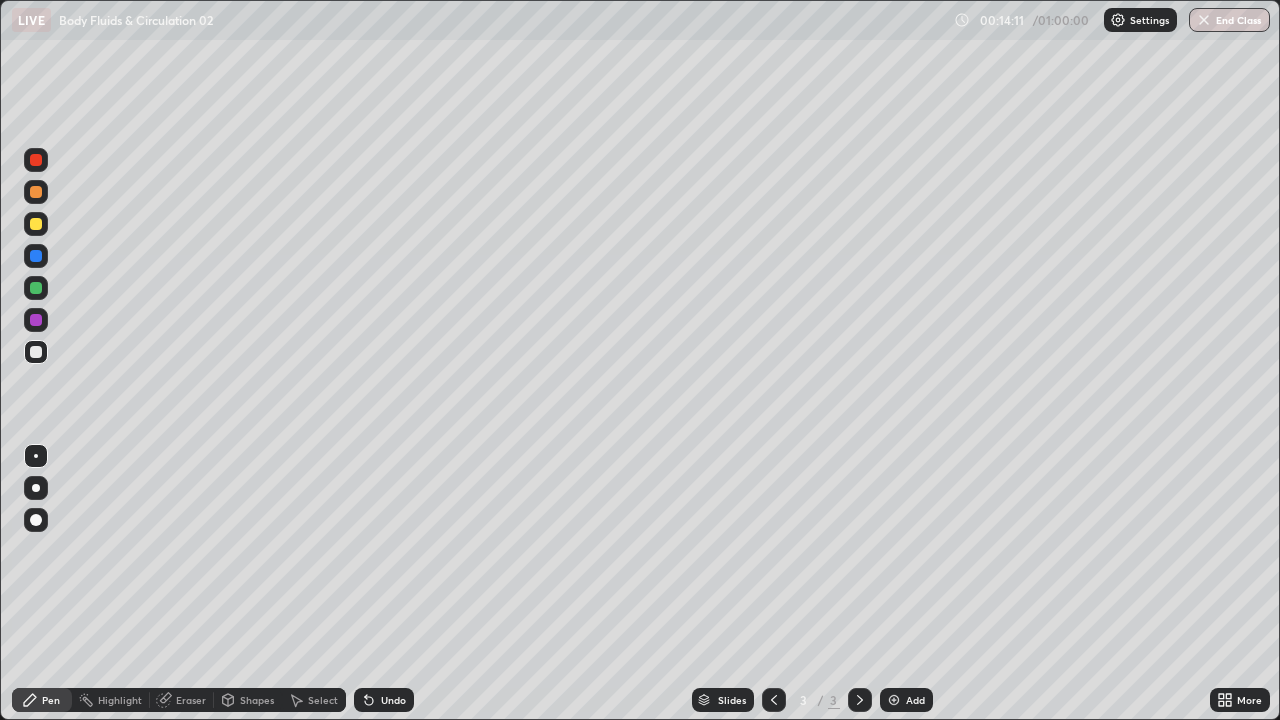 click at bounding box center [36, 288] 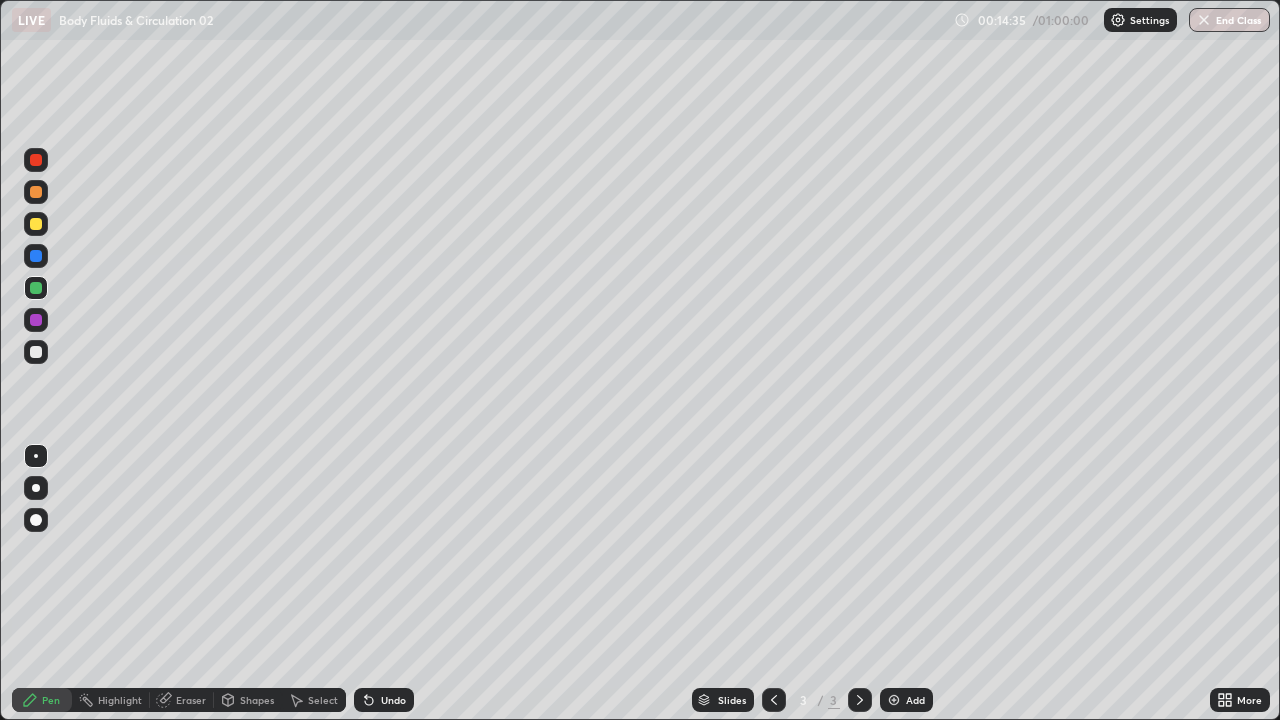click at bounding box center [36, 488] 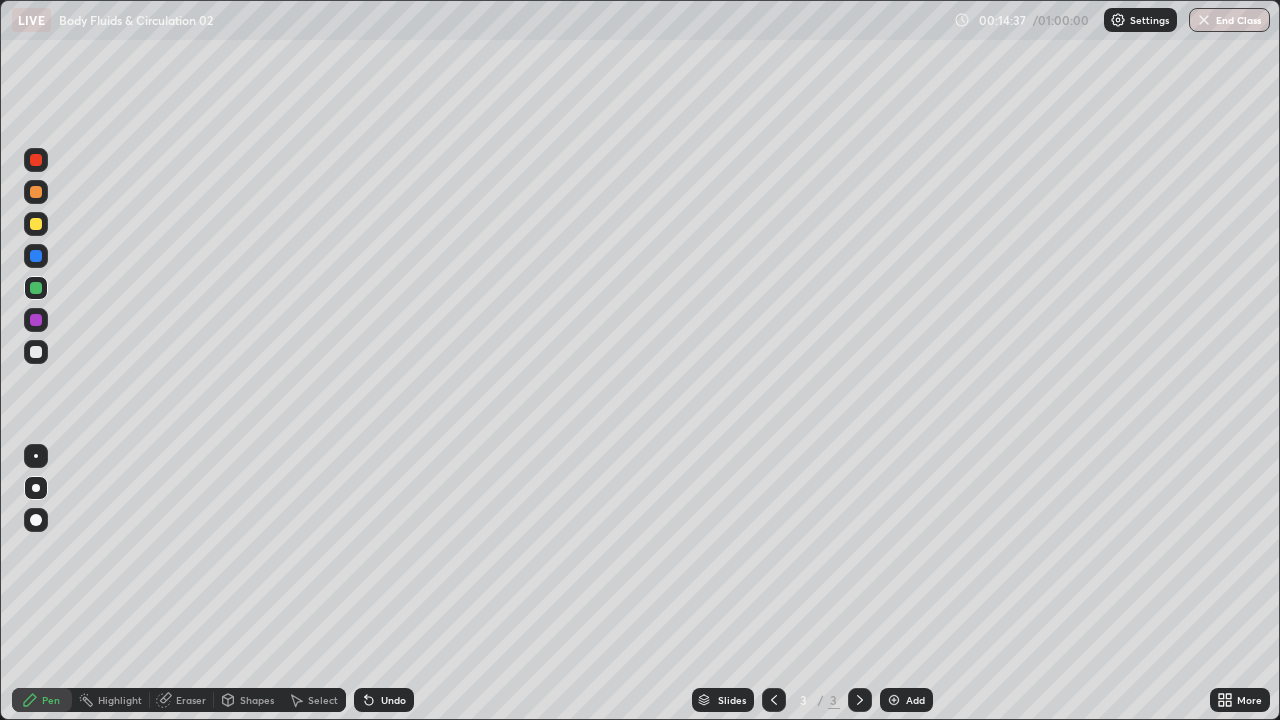 click at bounding box center [36, 288] 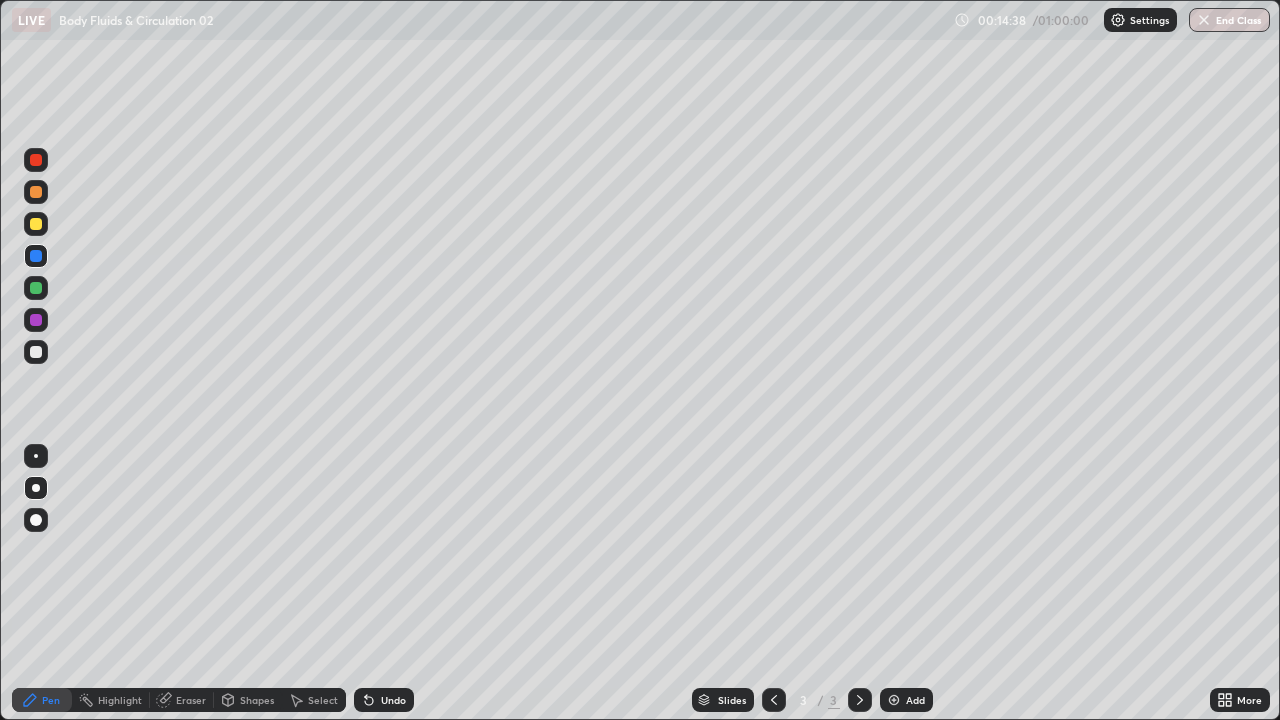 click at bounding box center (36, 224) 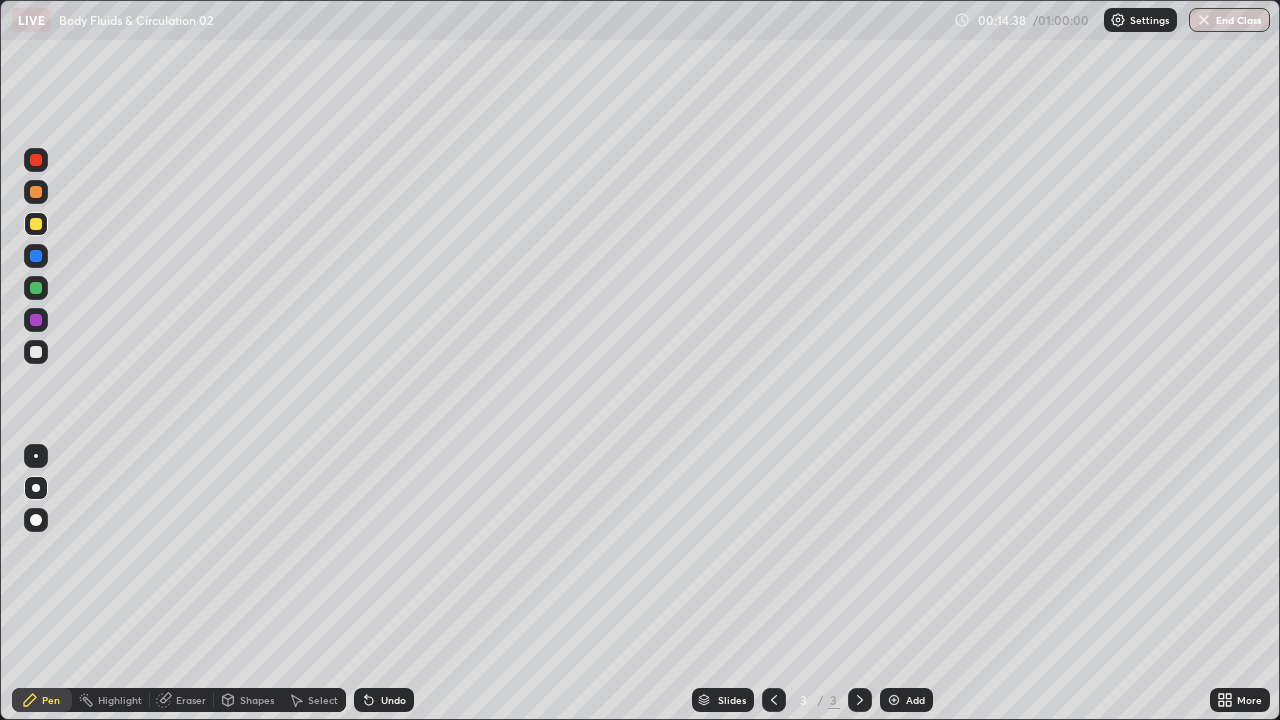 click at bounding box center (36, 192) 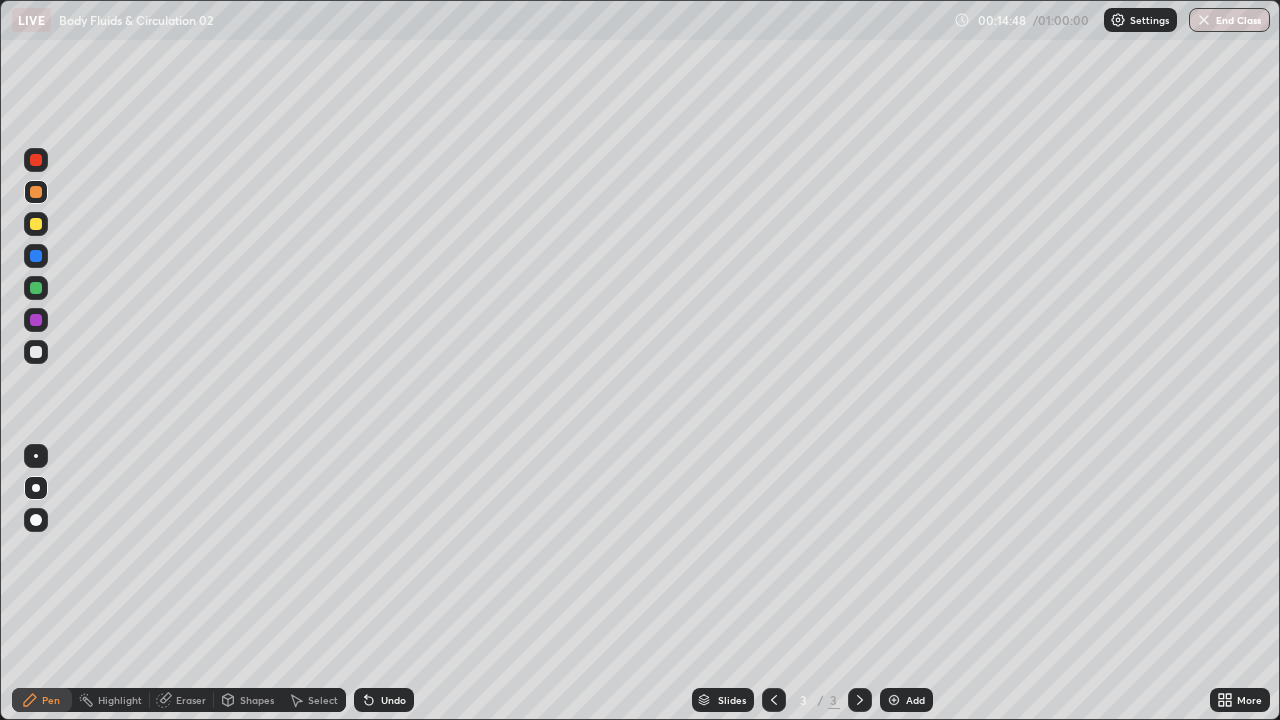 click on "Undo" at bounding box center (393, 700) 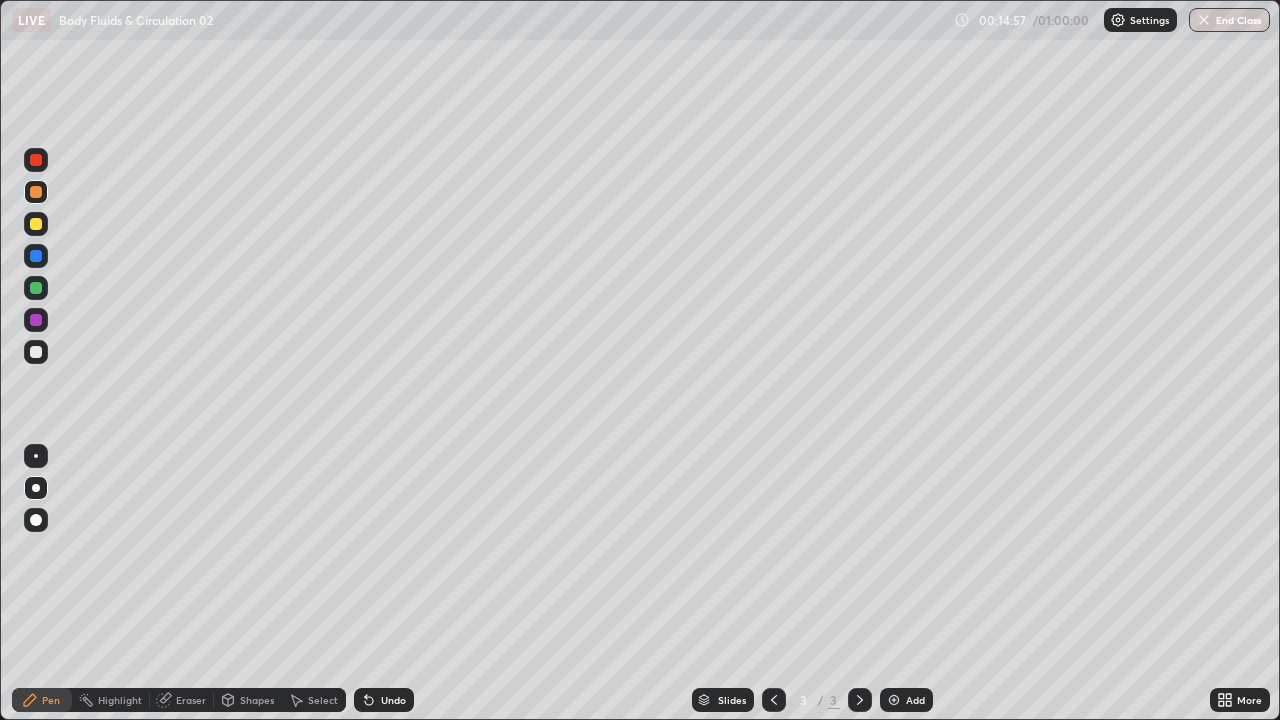 click at bounding box center [36, 456] 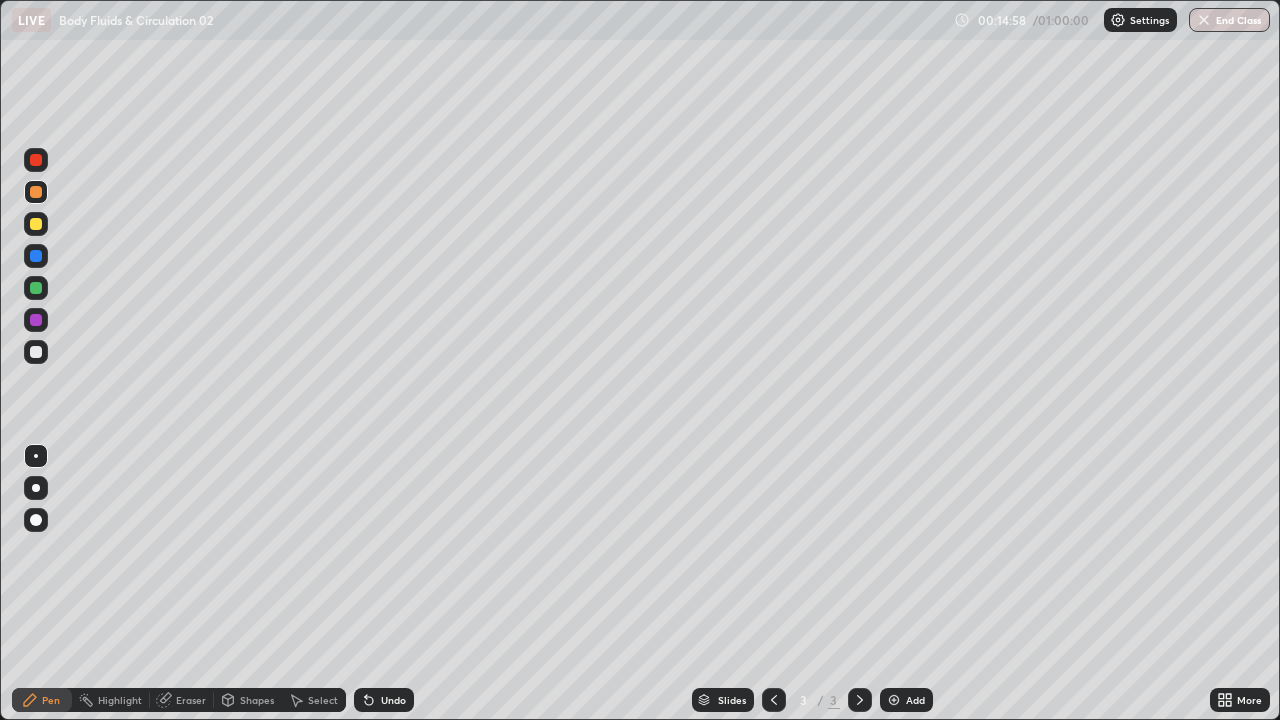 click at bounding box center (36, 320) 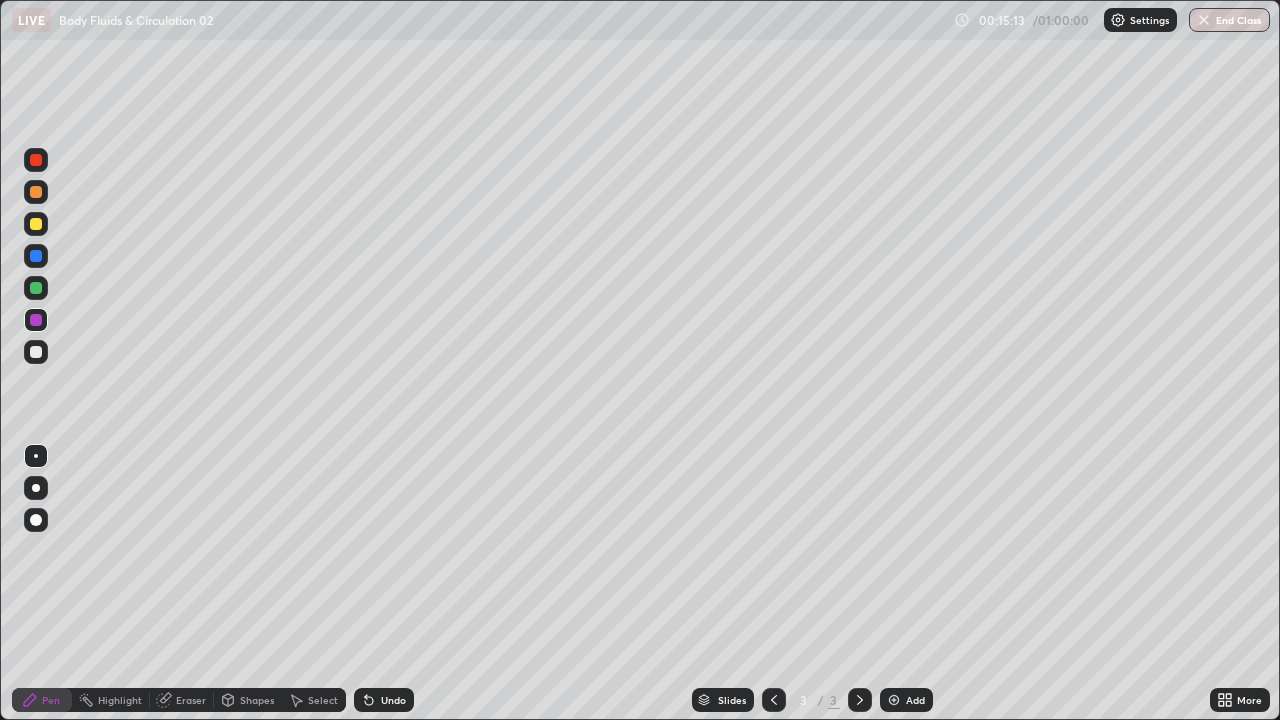 click on "Undo" at bounding box center (393, 700) 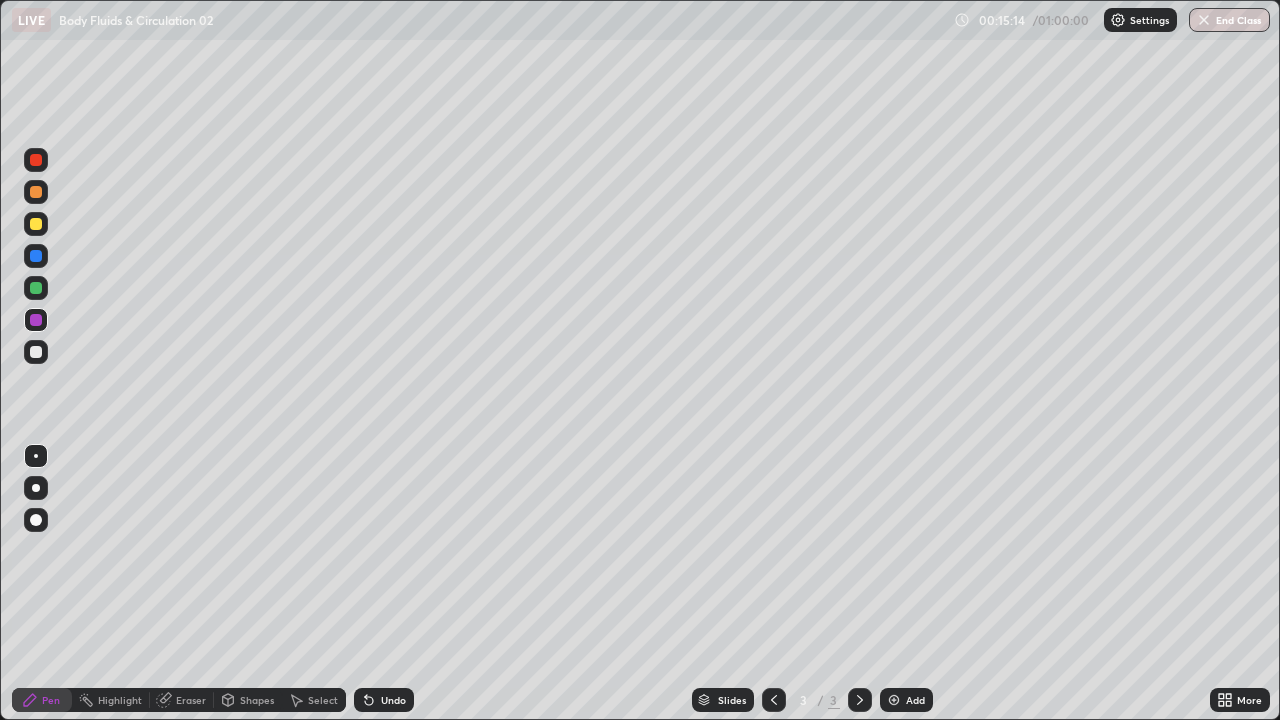 click on "Undo" at bounding box center [393, 700] 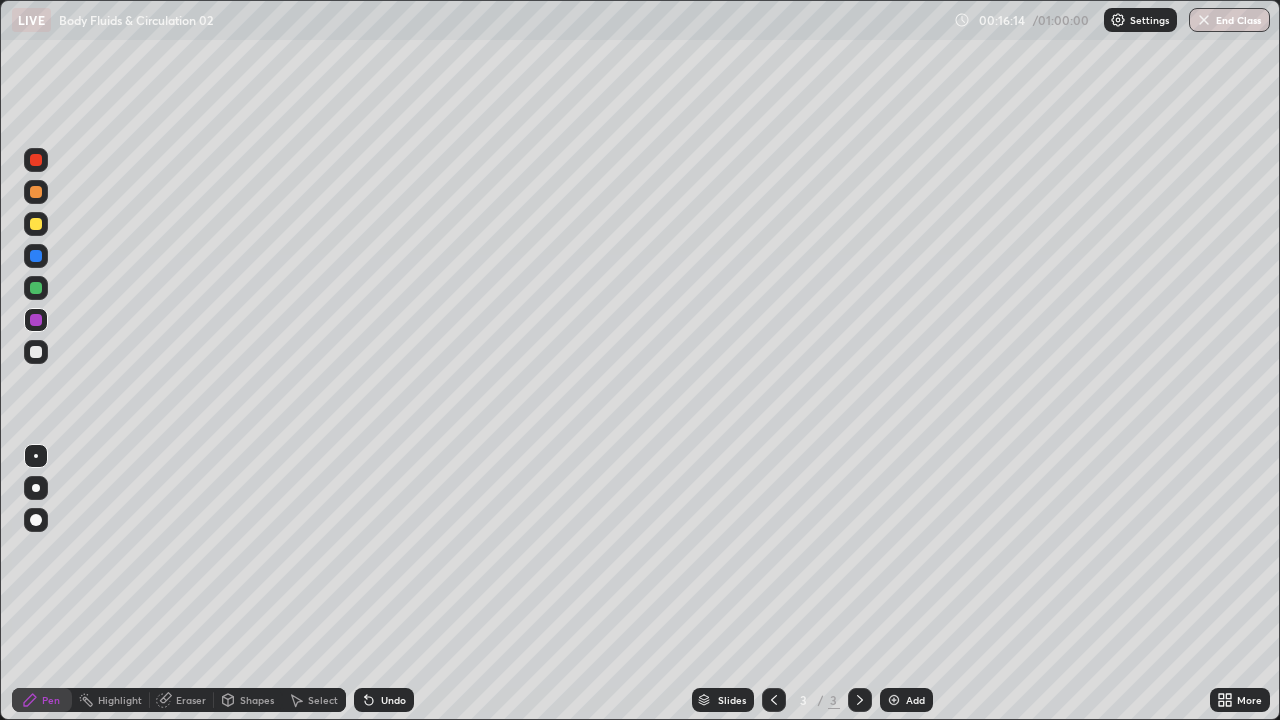 click on "Undo" at bounding box center [393, 700] 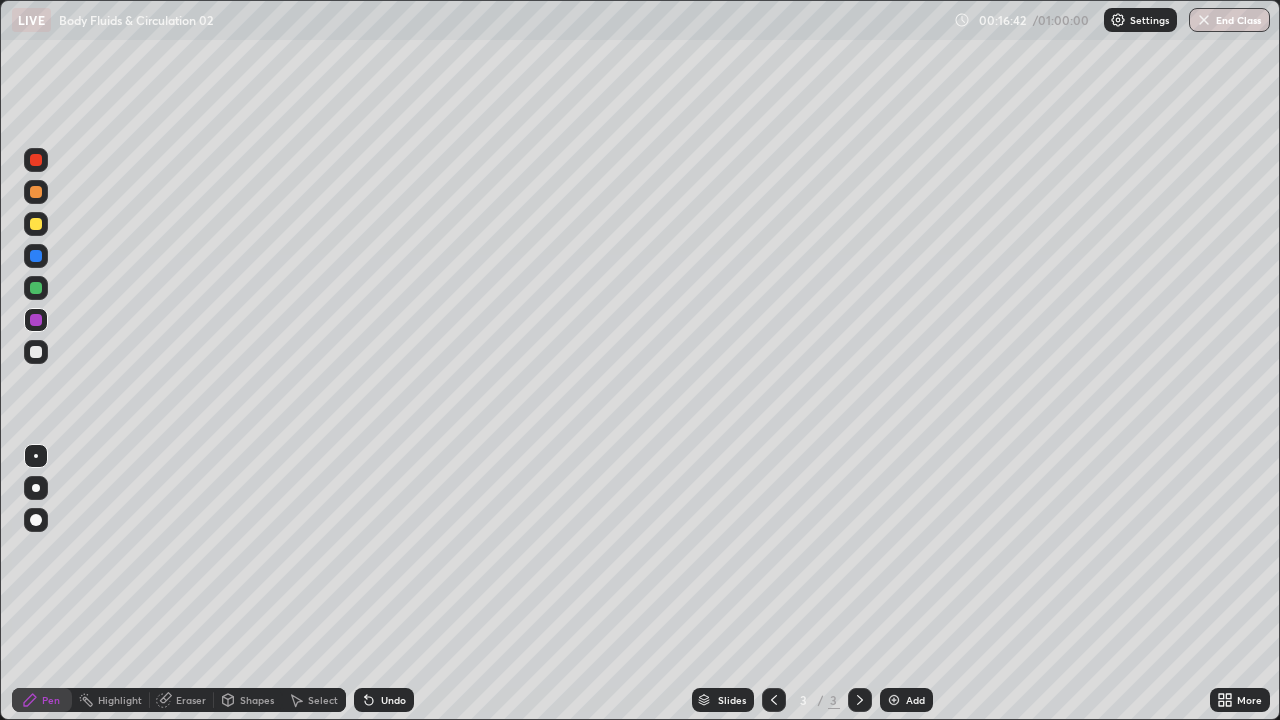 click 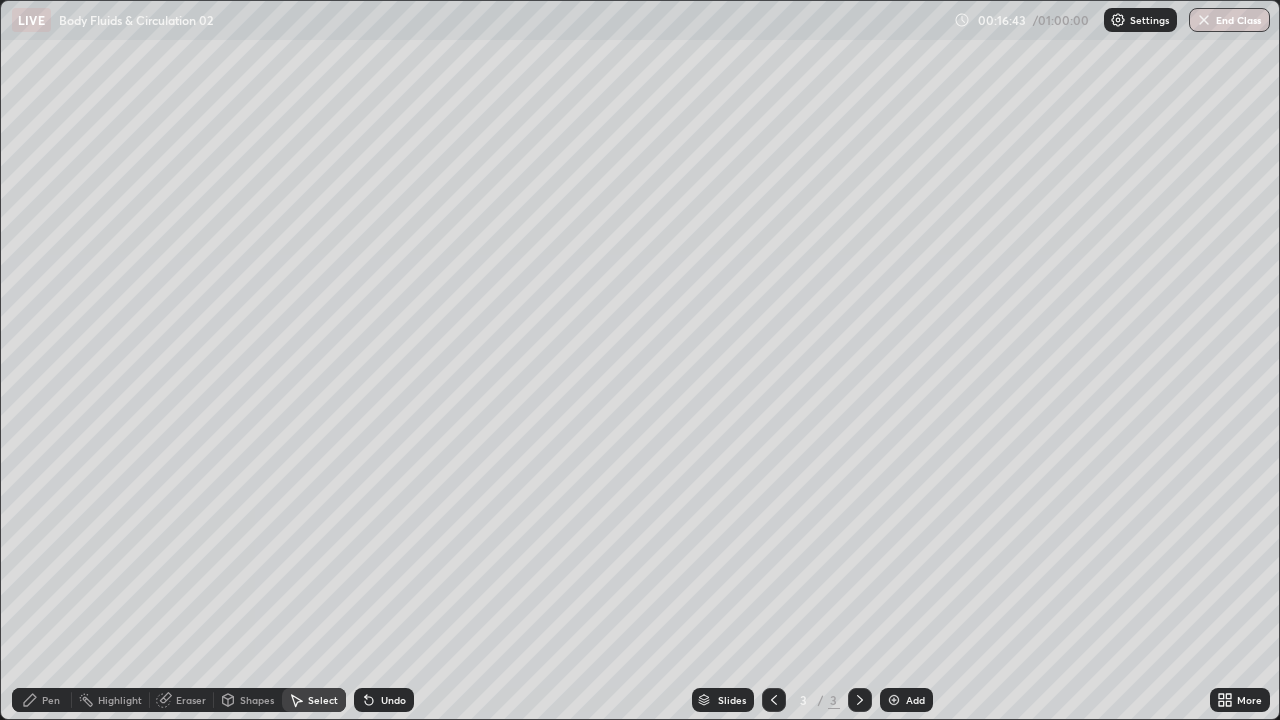 click on "Pen" at bounding box center (51, 700) 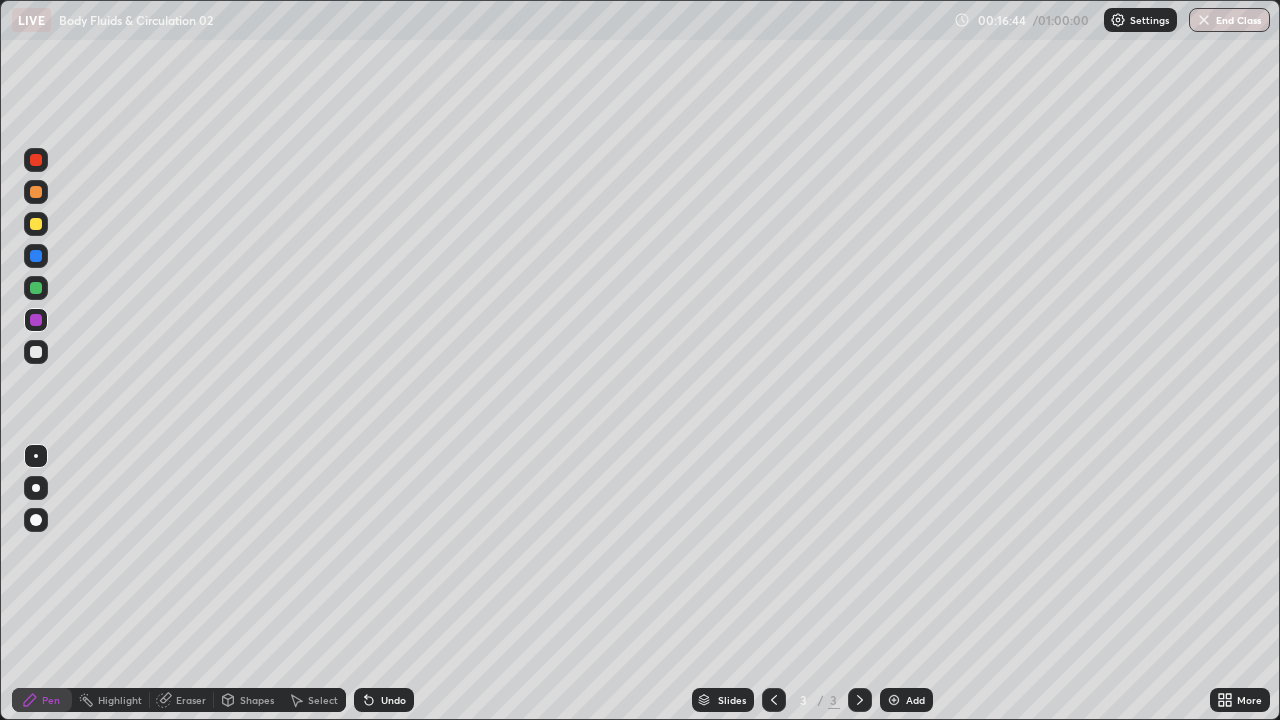 click on "Eraser" at bounding box center (191, 700) 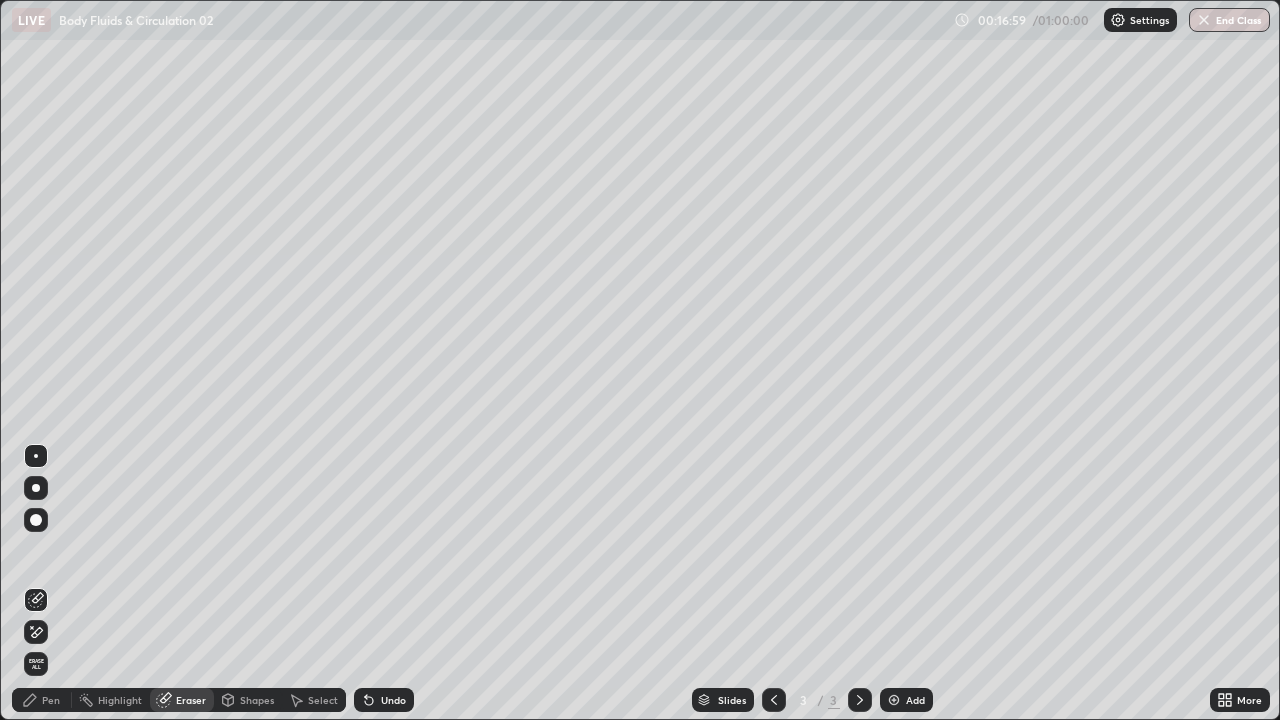 click on "Add" at bounding box center [915, 700] 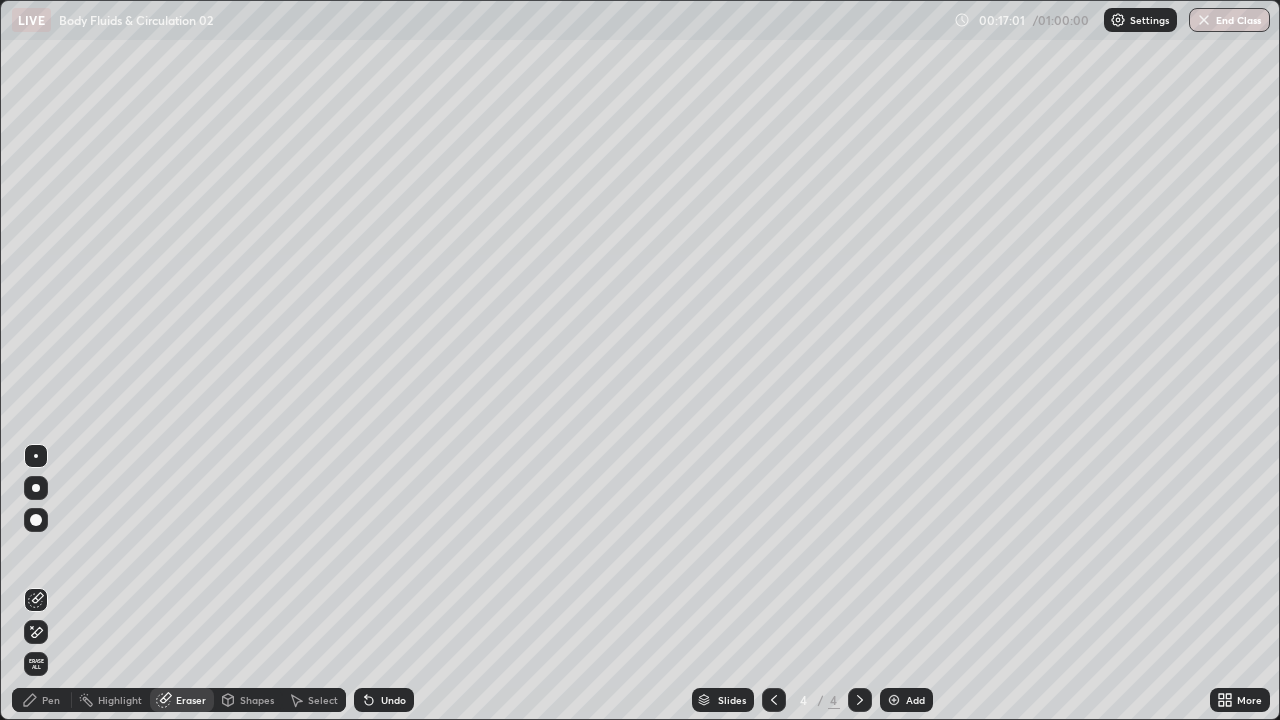 click on "Pen" at bounding box center [51, 700] 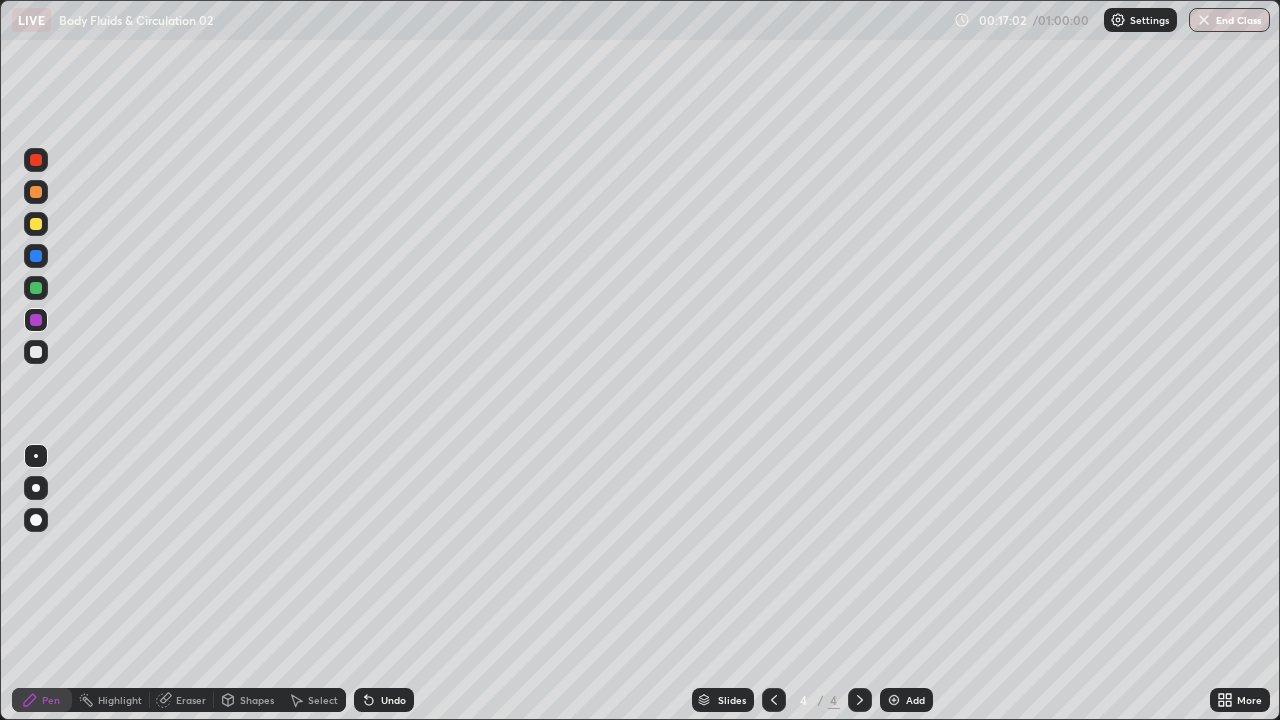 click at bounding box center [36, 488] 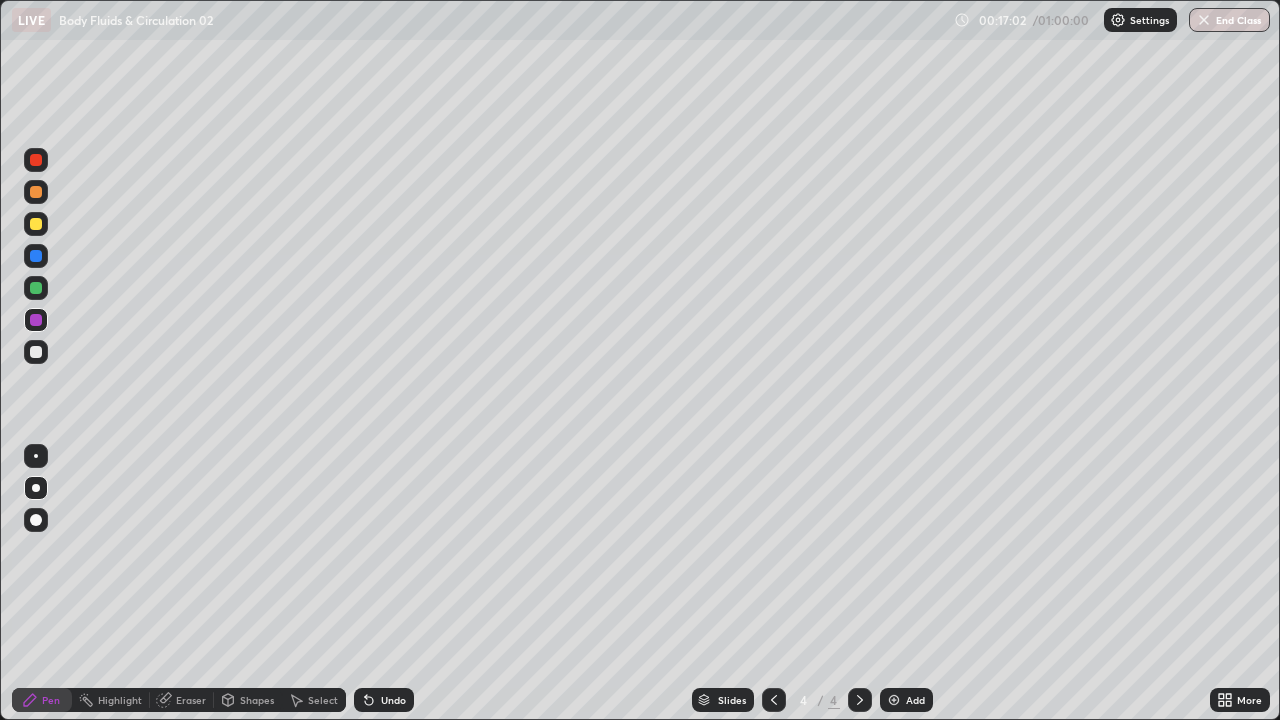 click at bounding box center (36, 352) 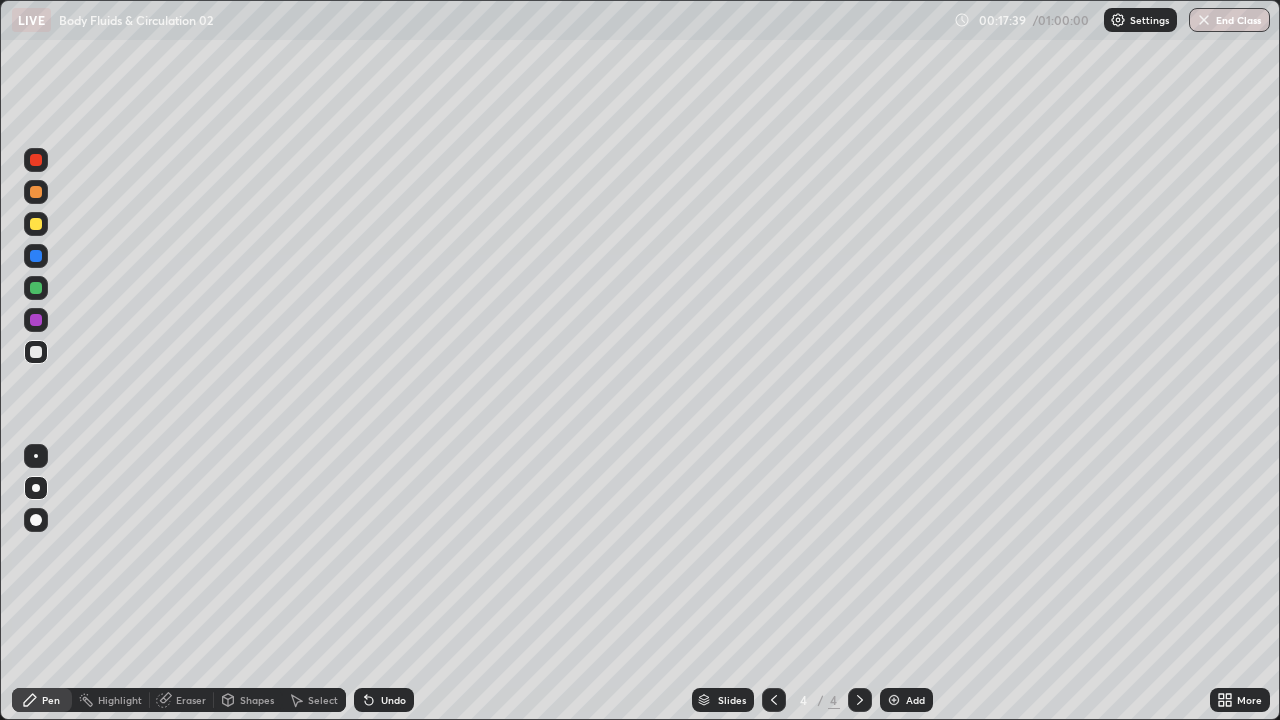 click at bounding box center (36, 224) 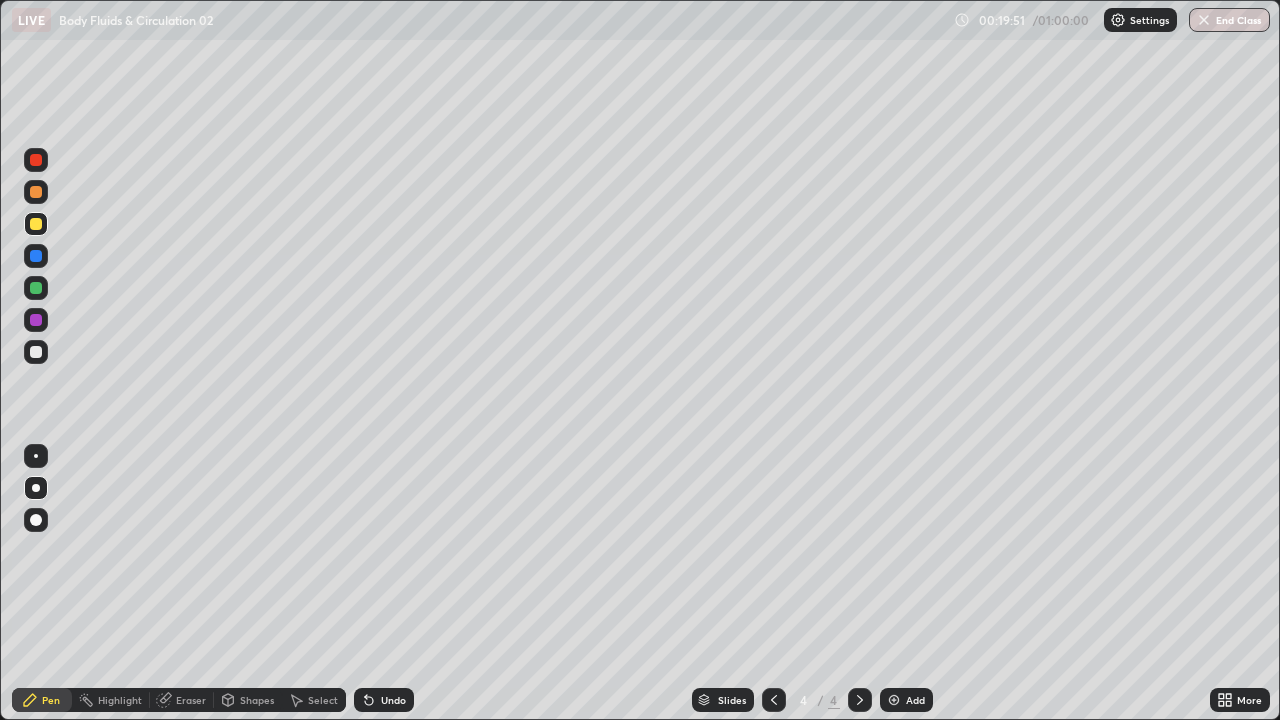 click at bounding box center (36, 192) 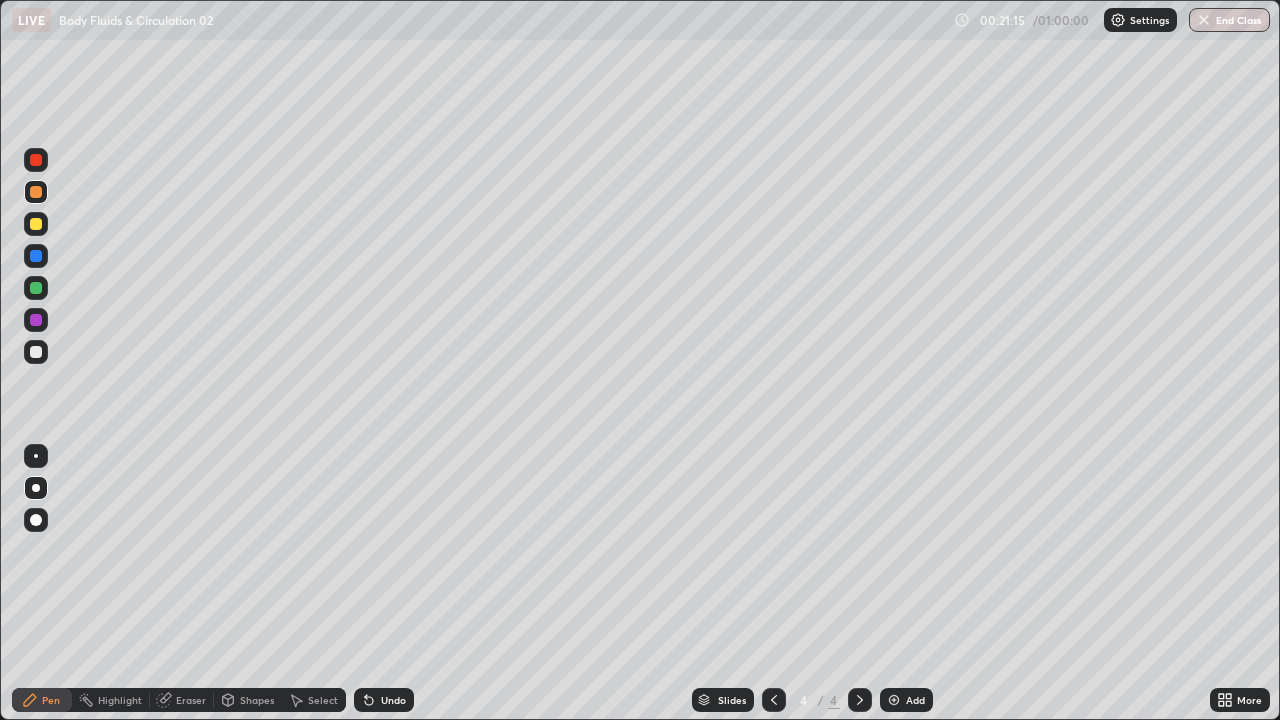 click at bounding box center [36, 352] 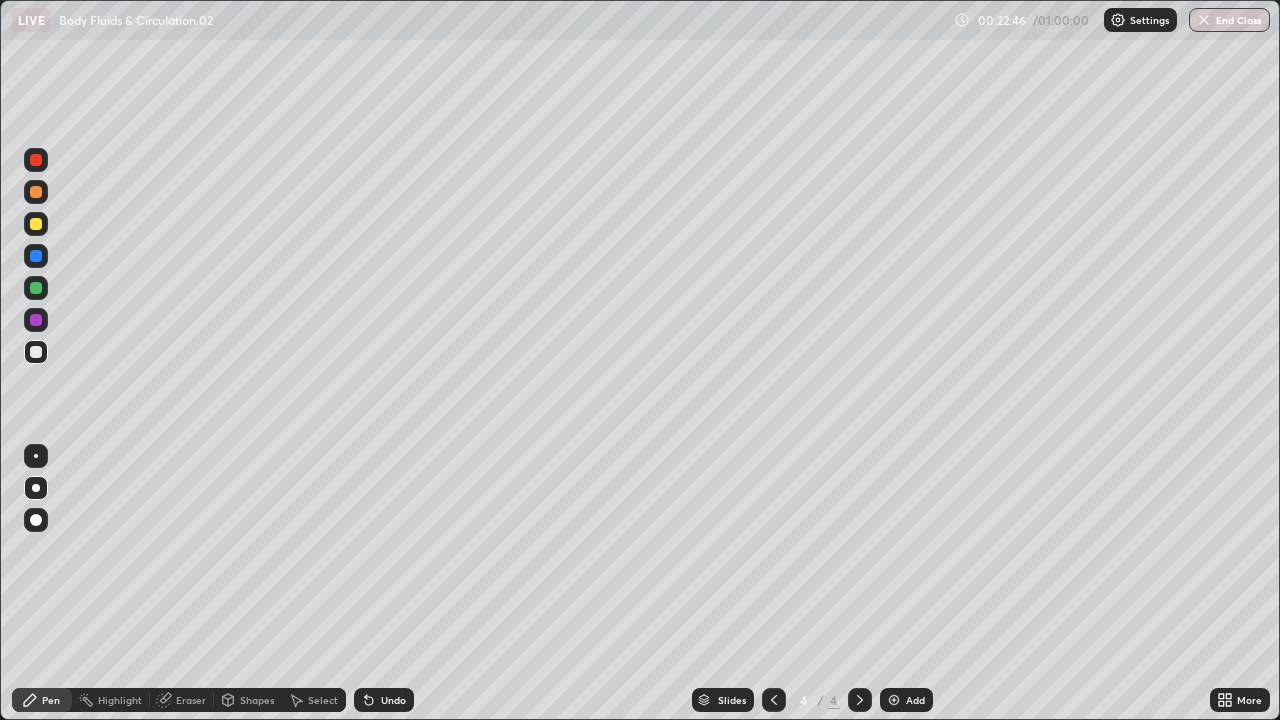 click at bounding box center (36, 288) 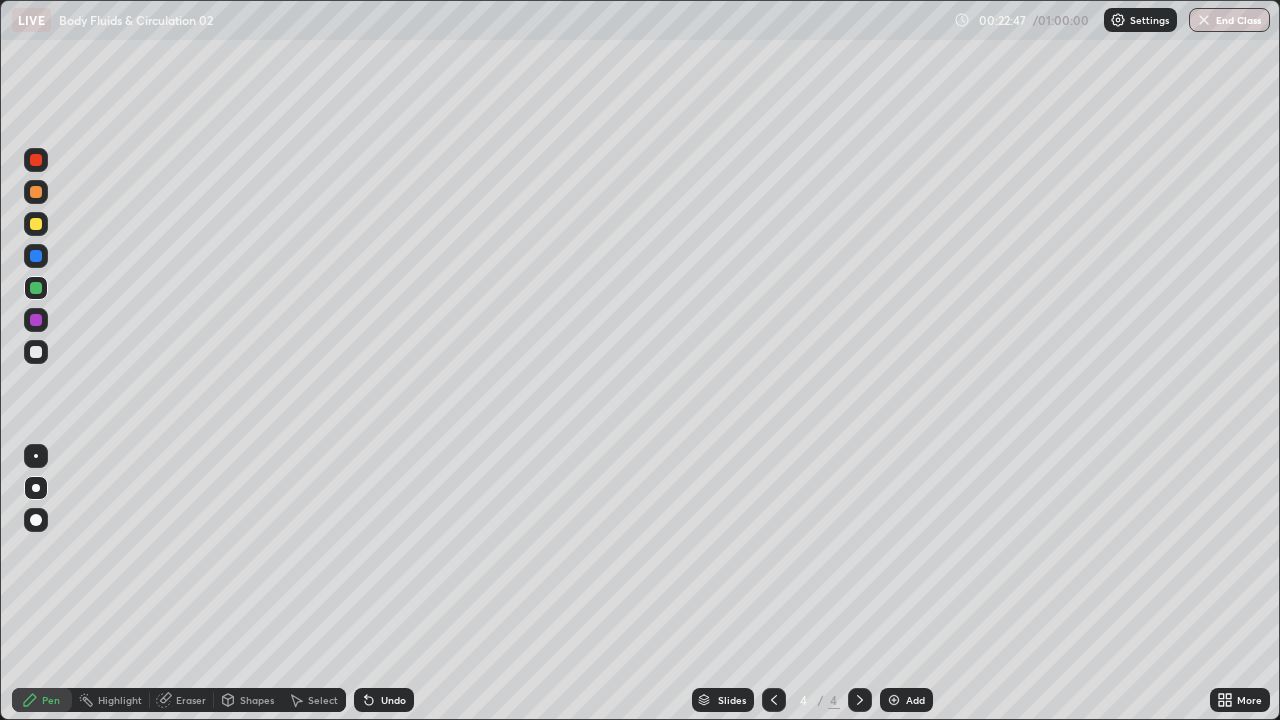 click at bounding box center [36, 456] 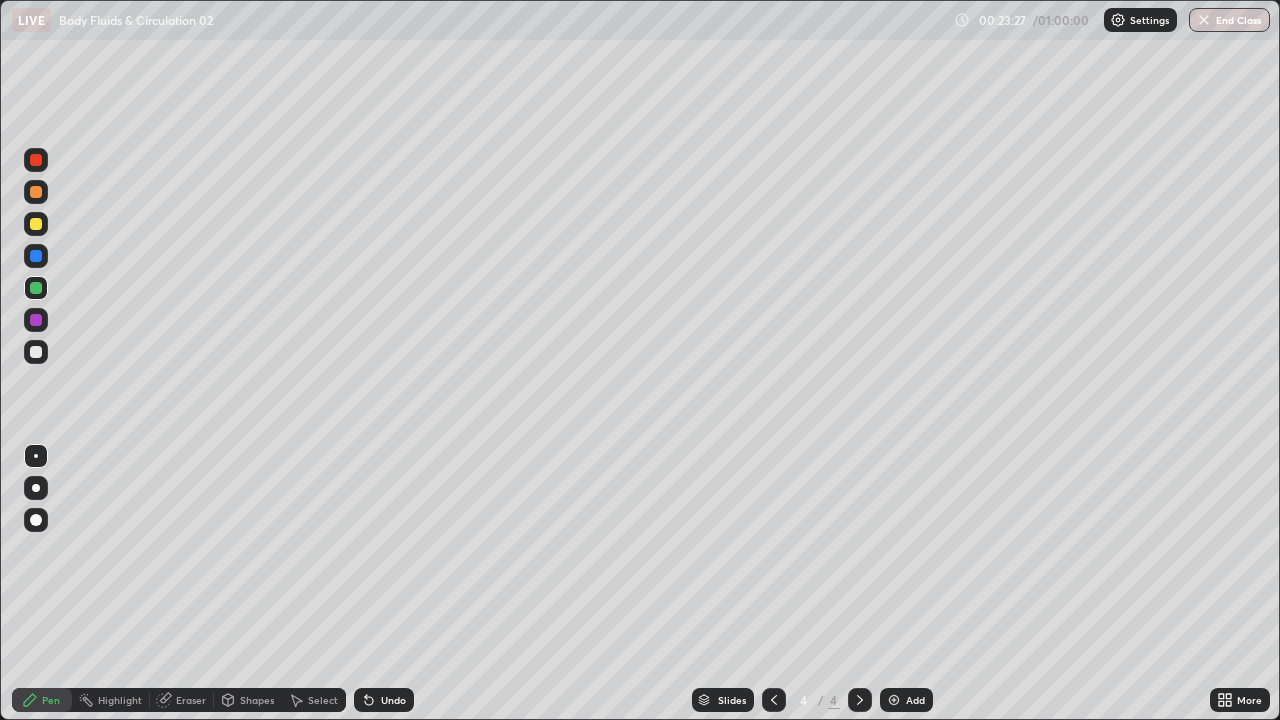 click at bounding box center (36, 288) 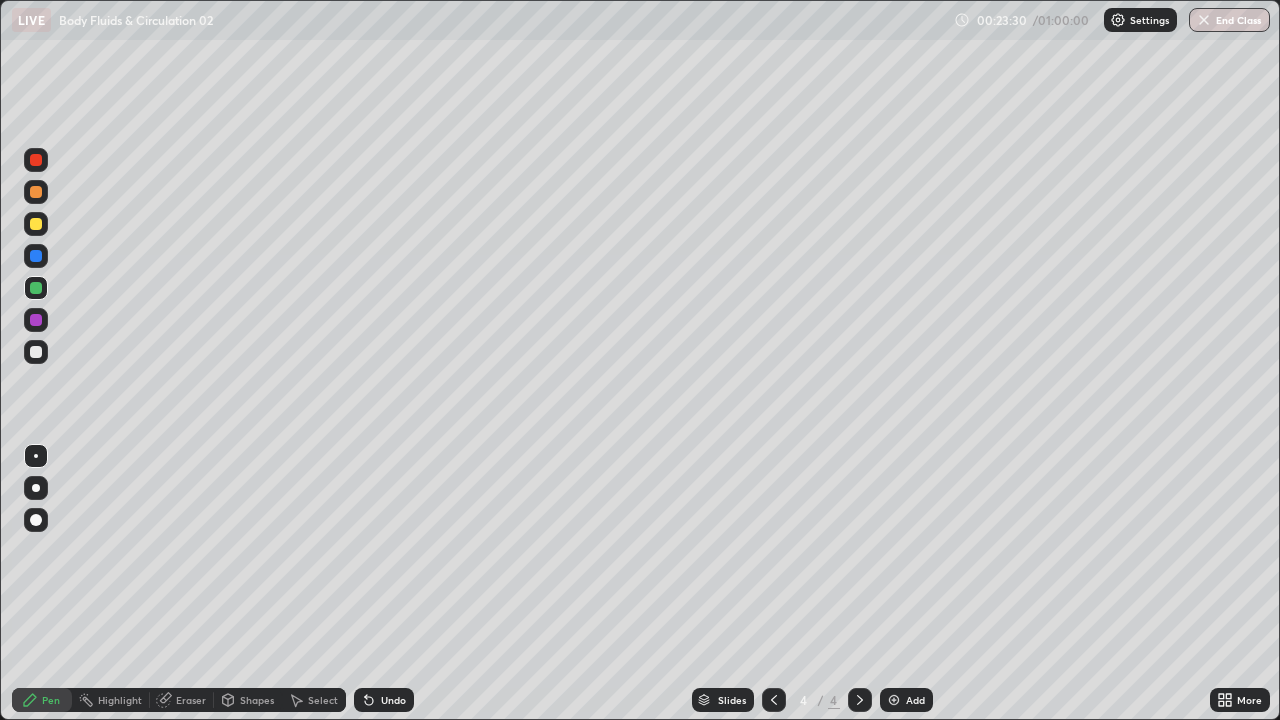 click at bounding box center [36, 320] 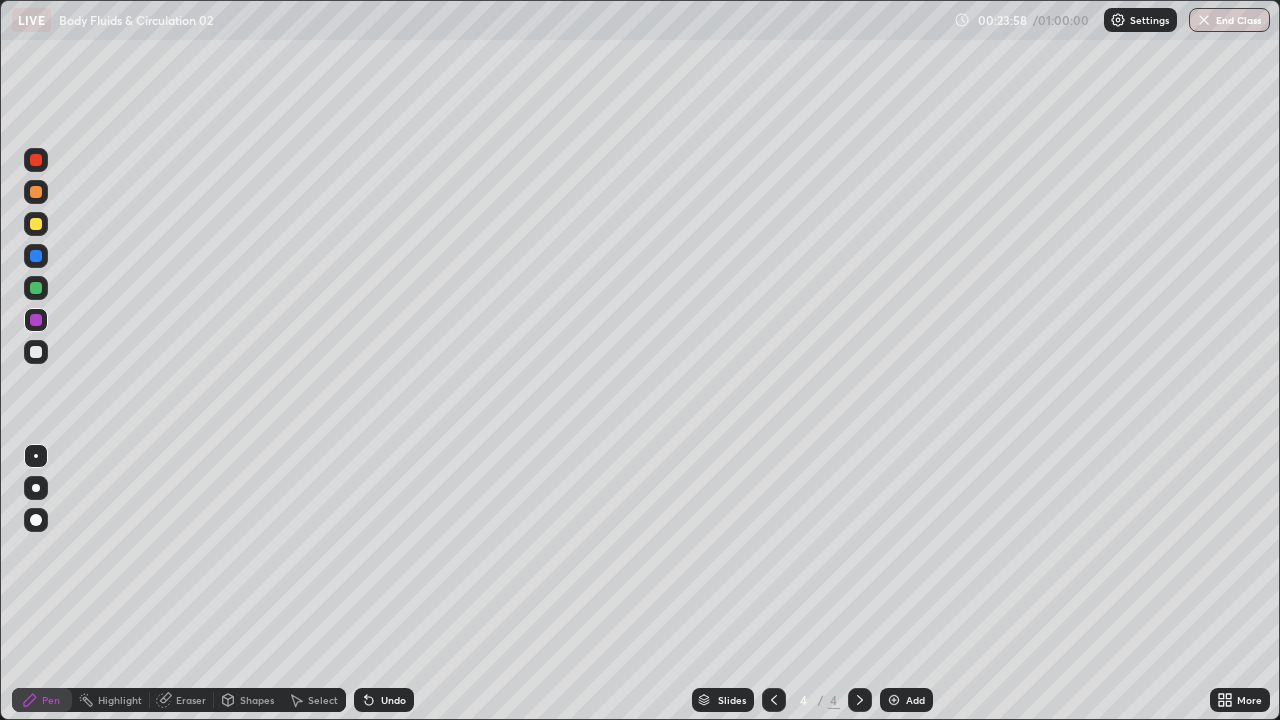 click on "Undo" at bounding box center [393, 700] 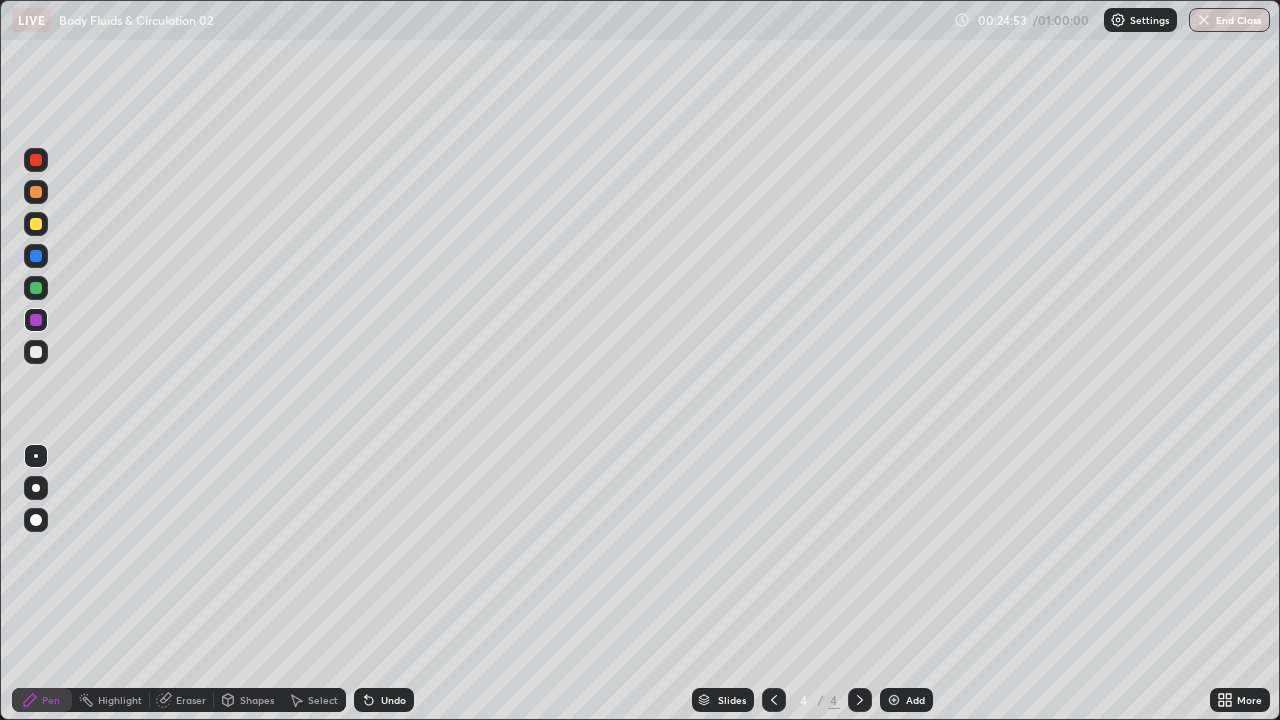 click at bounding box center (36, 224) 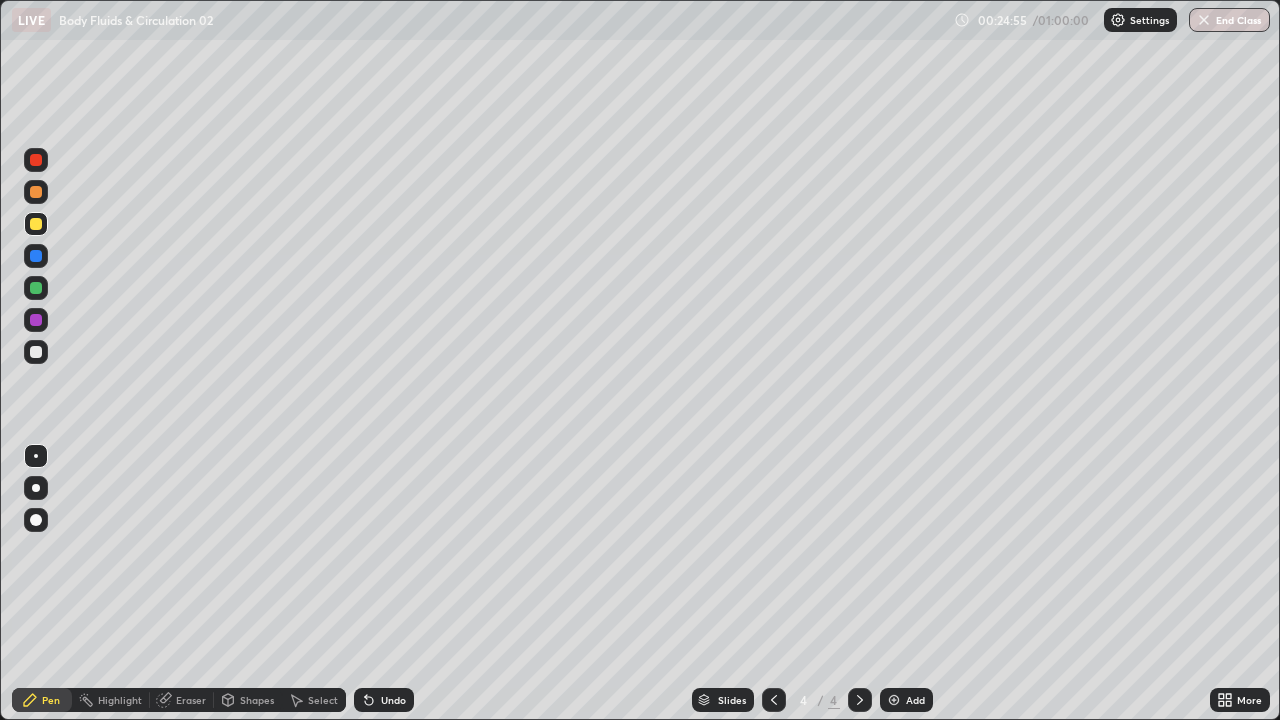 click at bounding box center (36, 256) 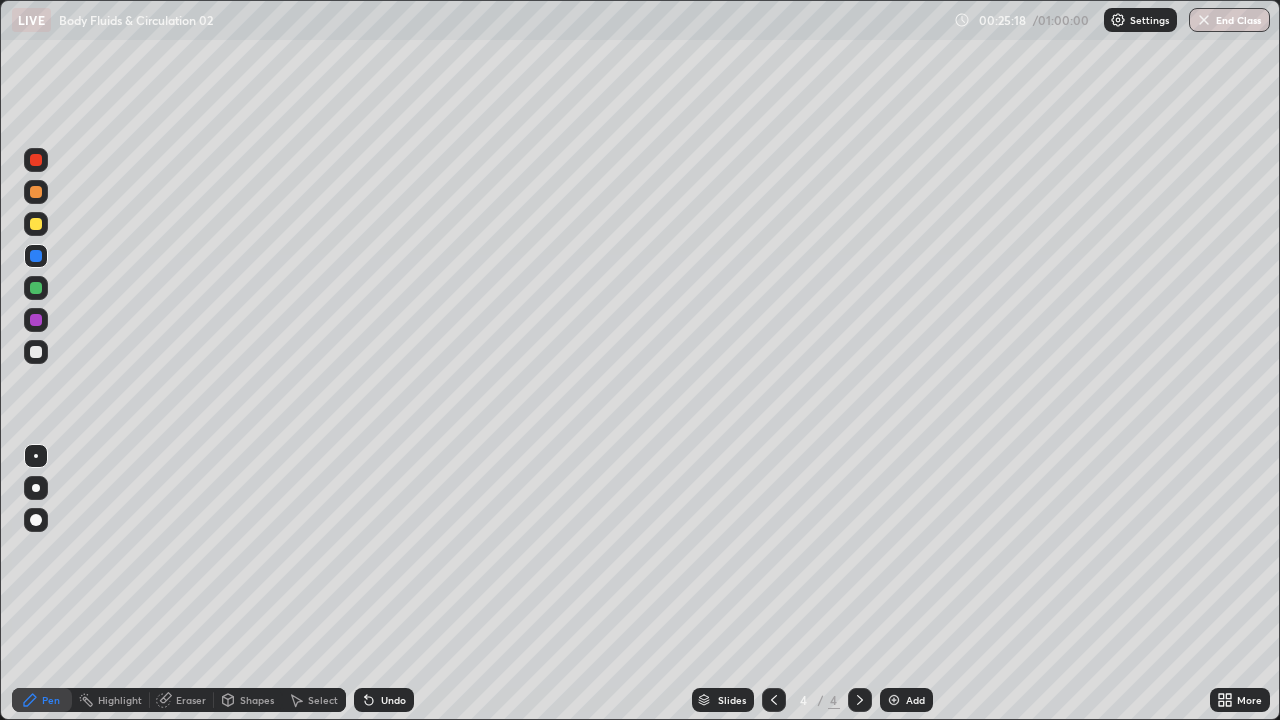 click at bounding box center (36, 288) 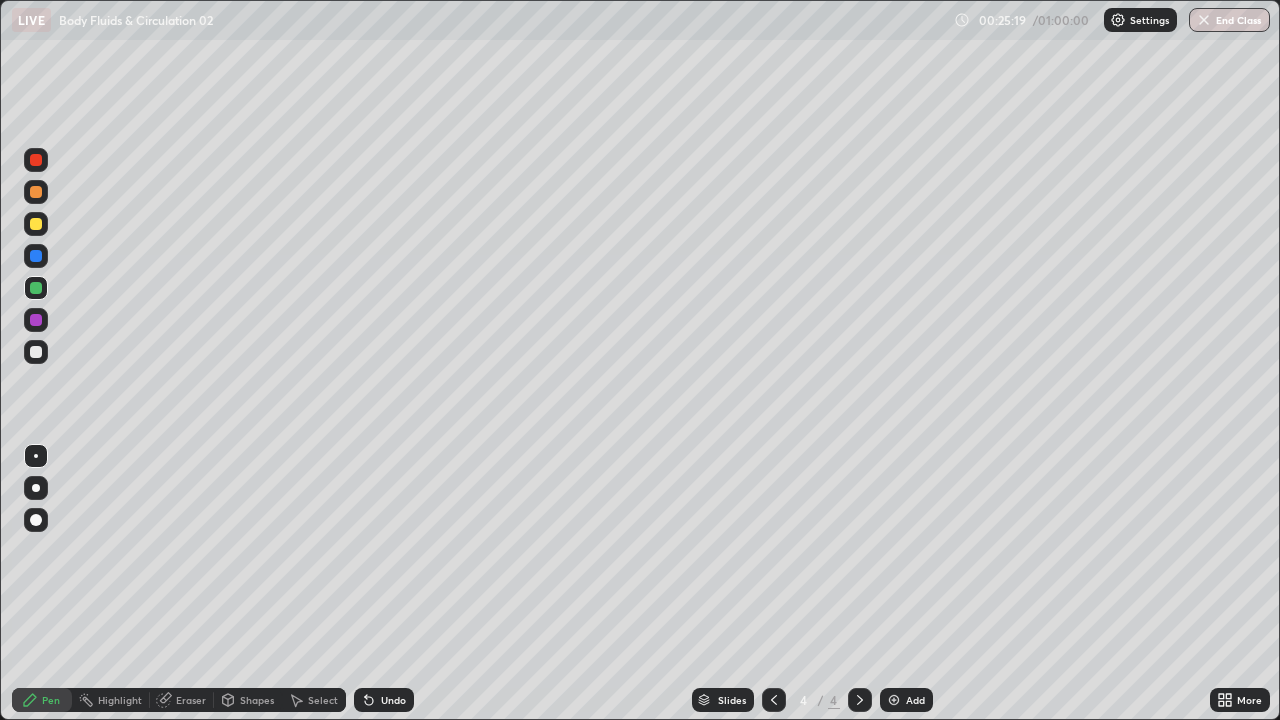 click at bounding box center (36, 320) 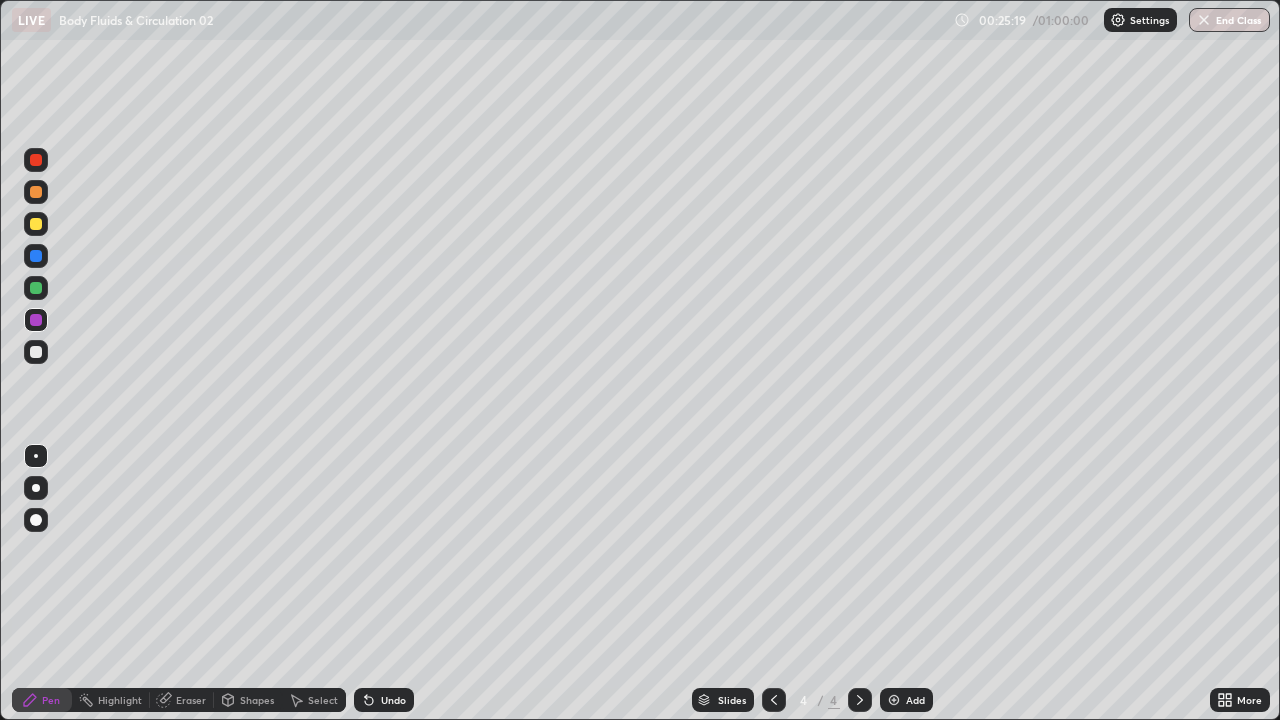 click at bounding box center [36, 224] 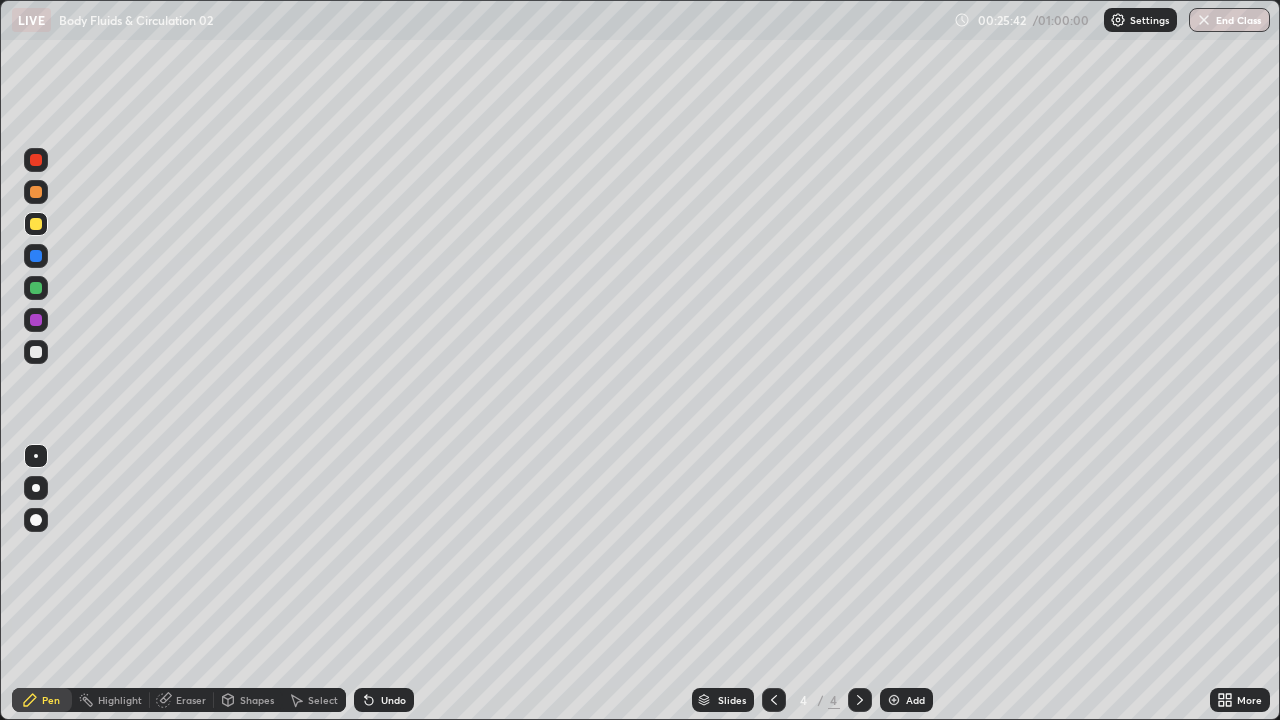 click on "Pen" at bounding box center [42, 700] 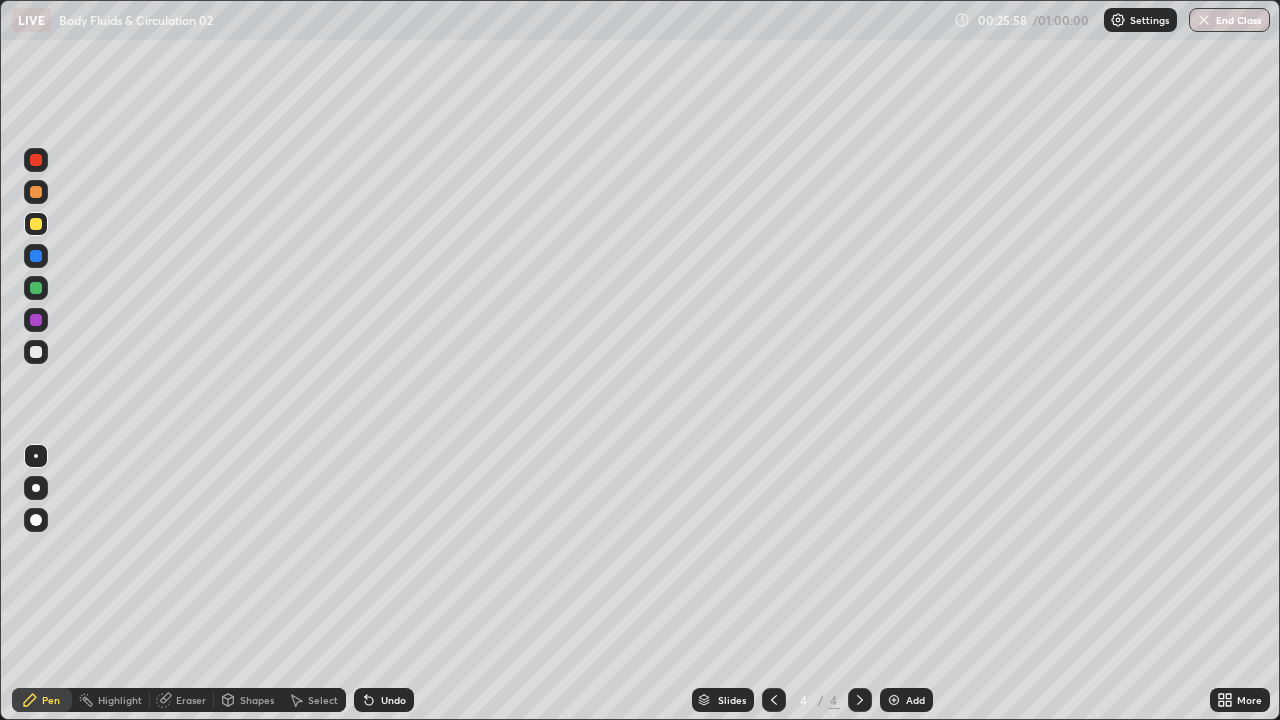 click on "Undo" at bounding box center [384, 700] 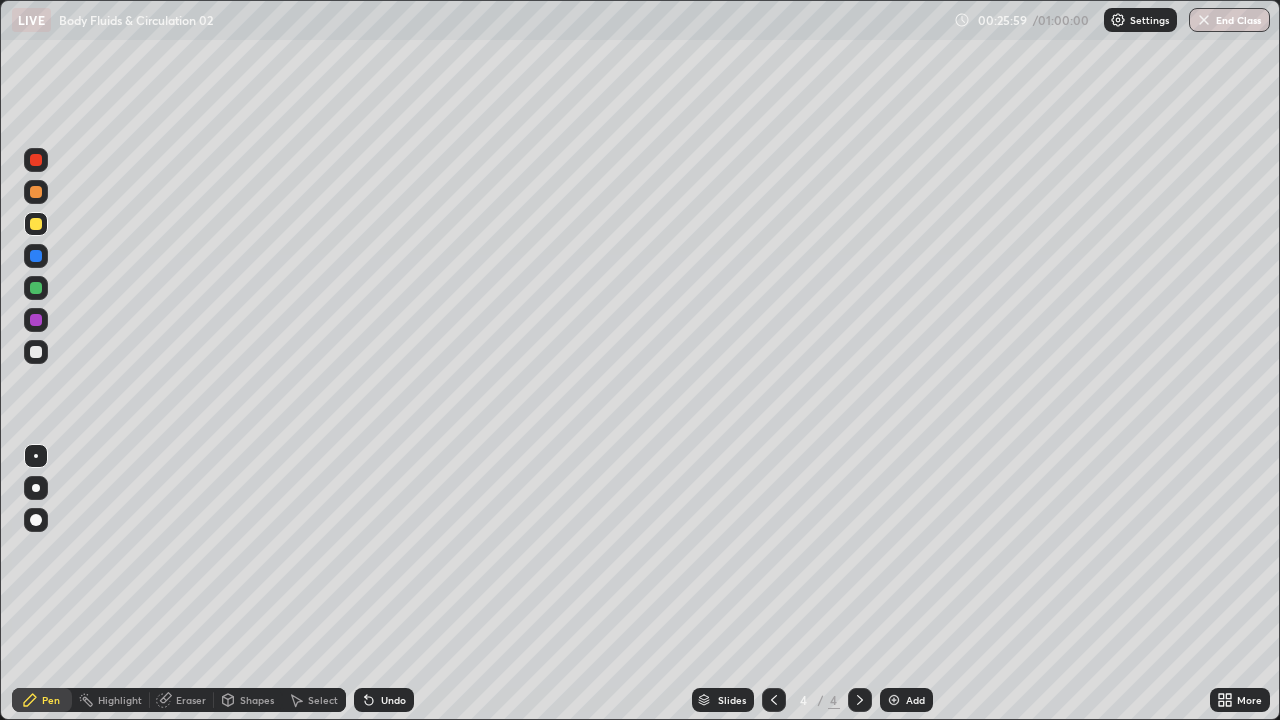 click on "Undo" at bounding box center (393, 700) 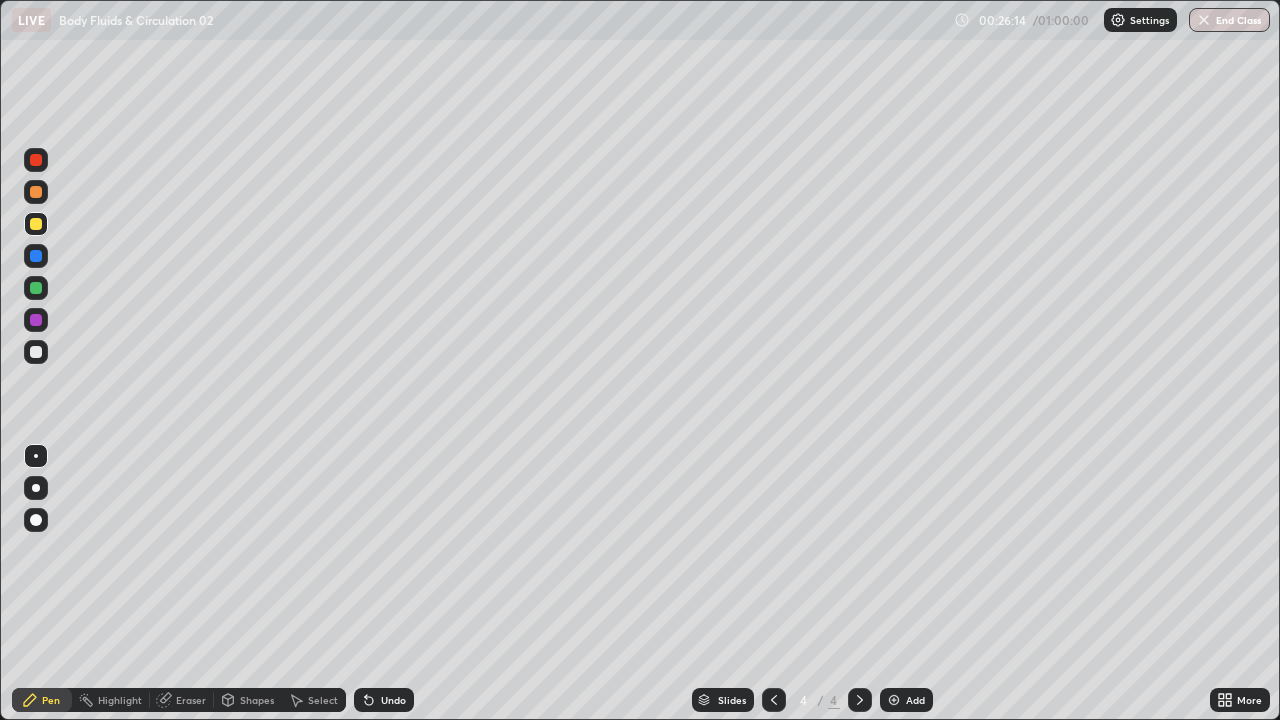 click at bounding box center [36, 192] 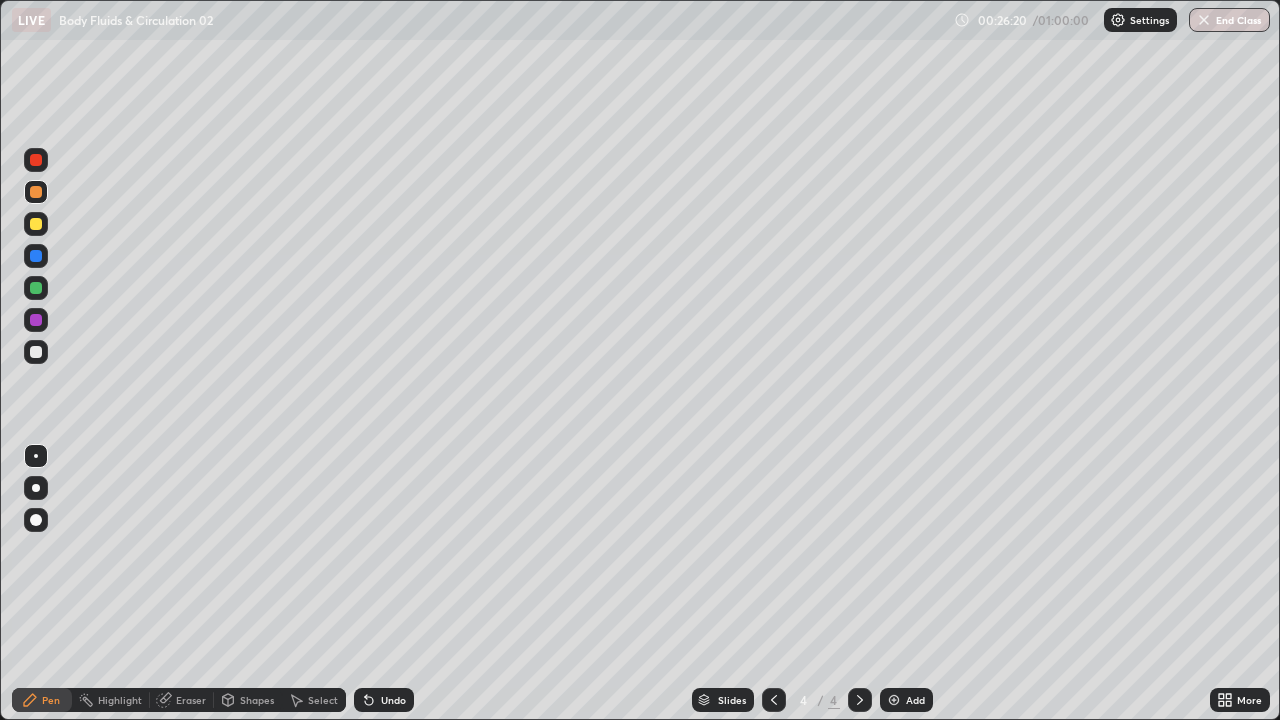 click 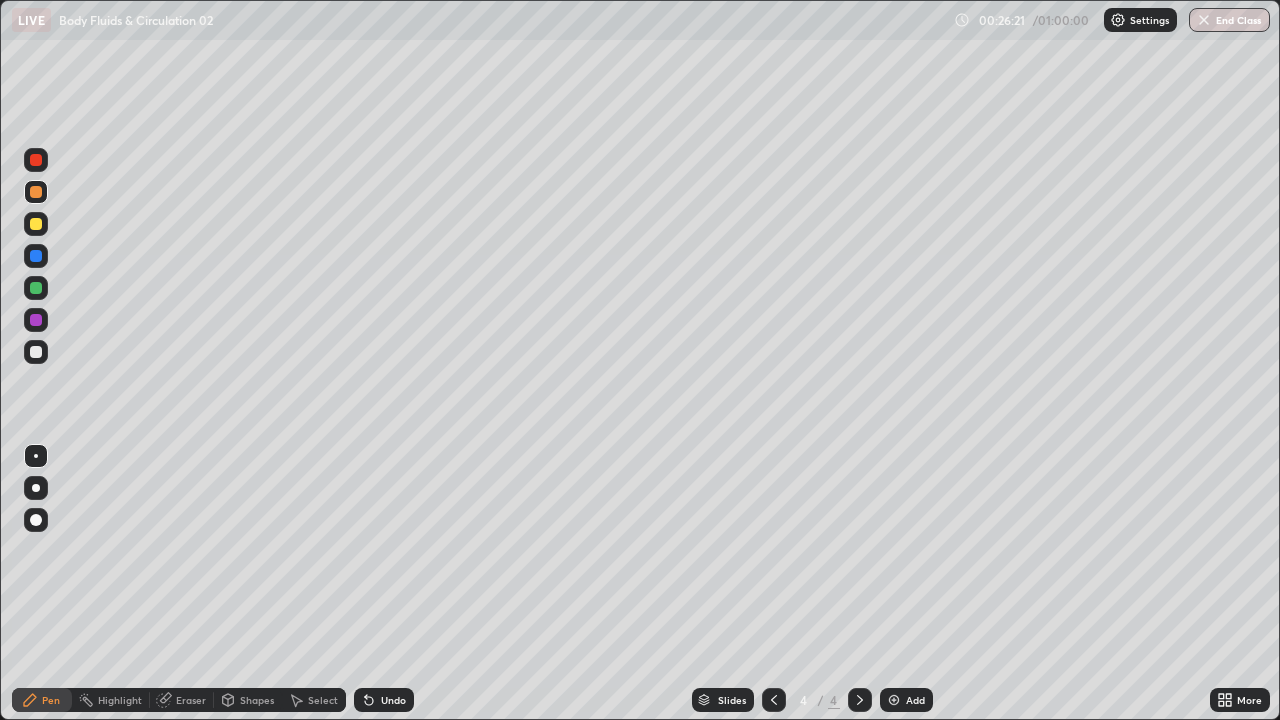 click 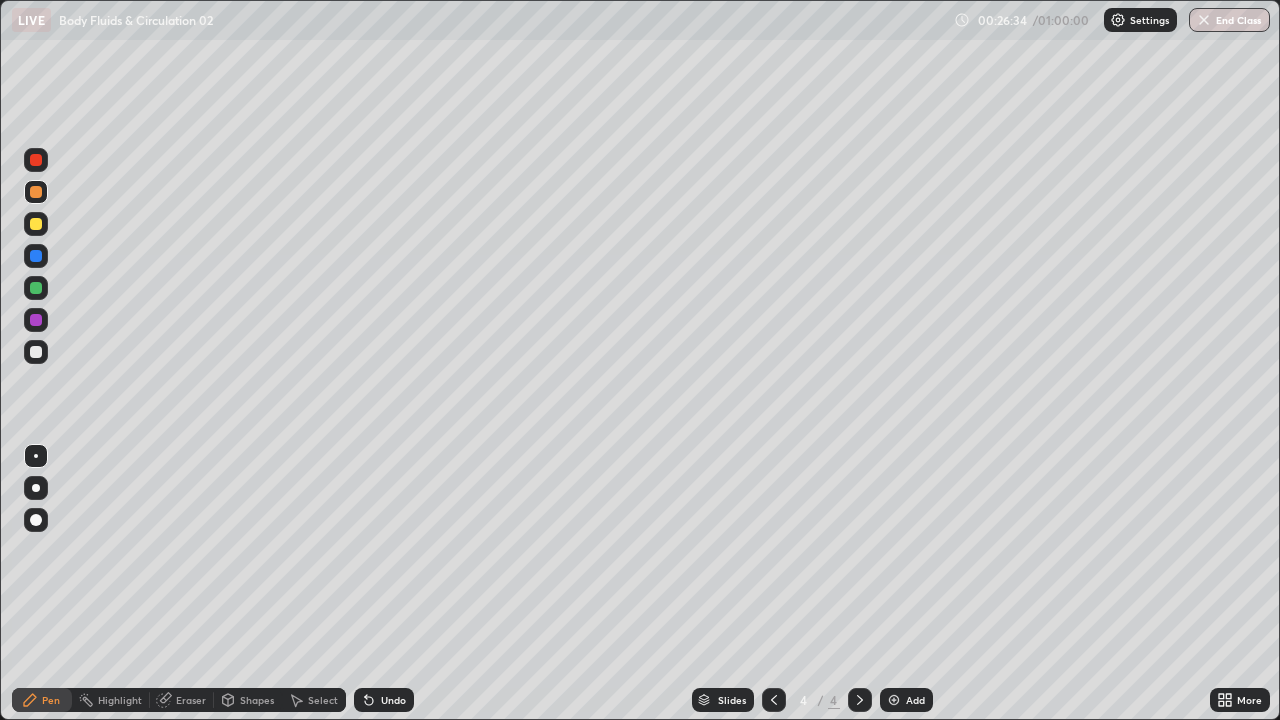 click 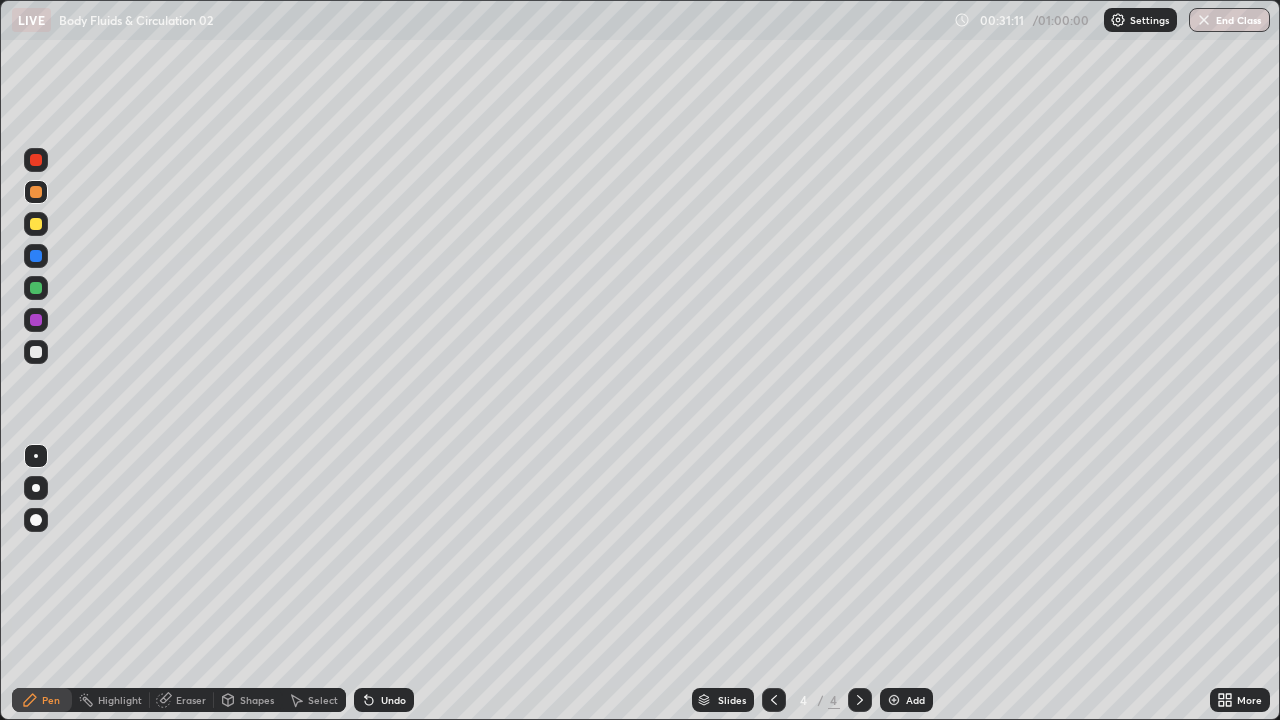 click at bounding box center (36, 352) 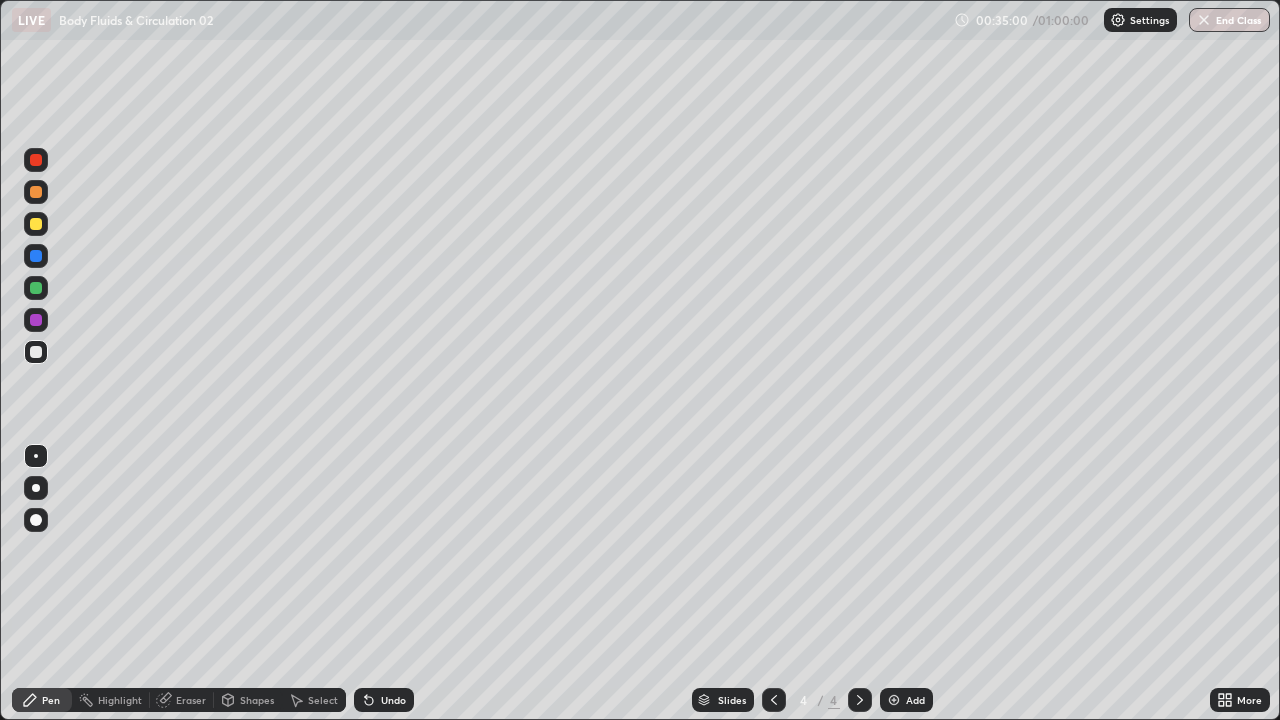 click on "Add" at bounding box center [906, 700] 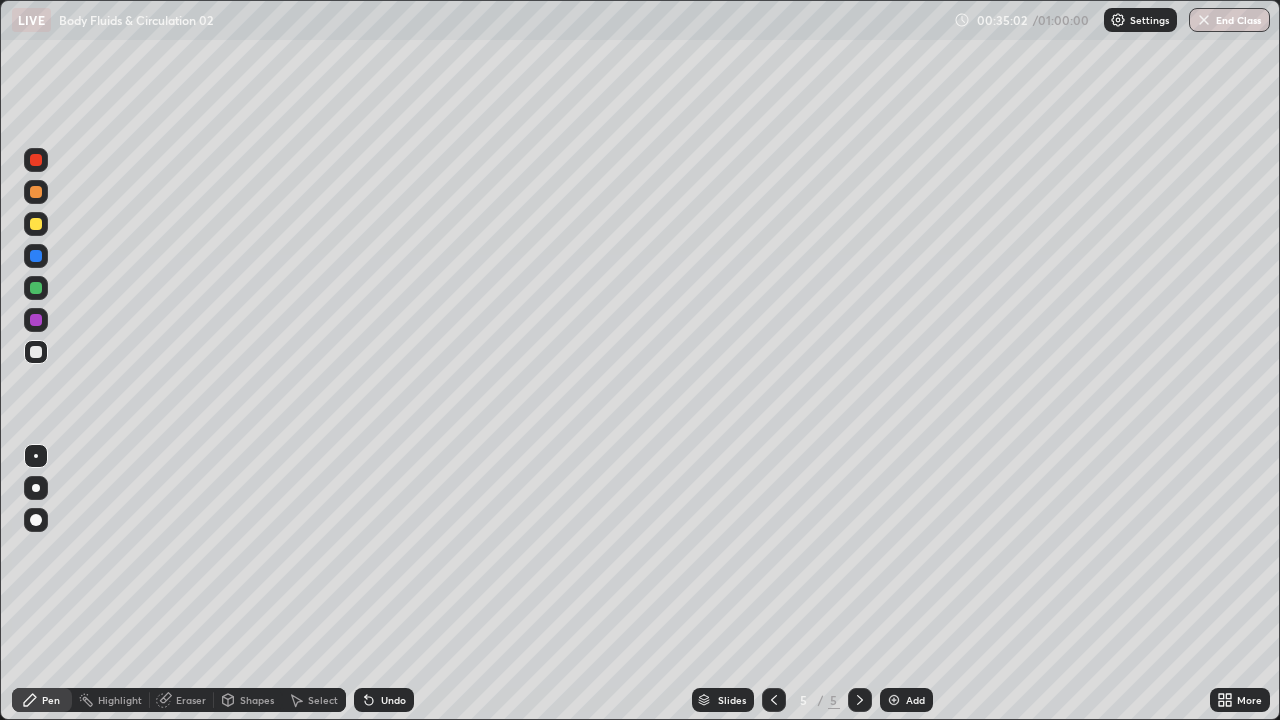 click at bounding box center [36, 352] 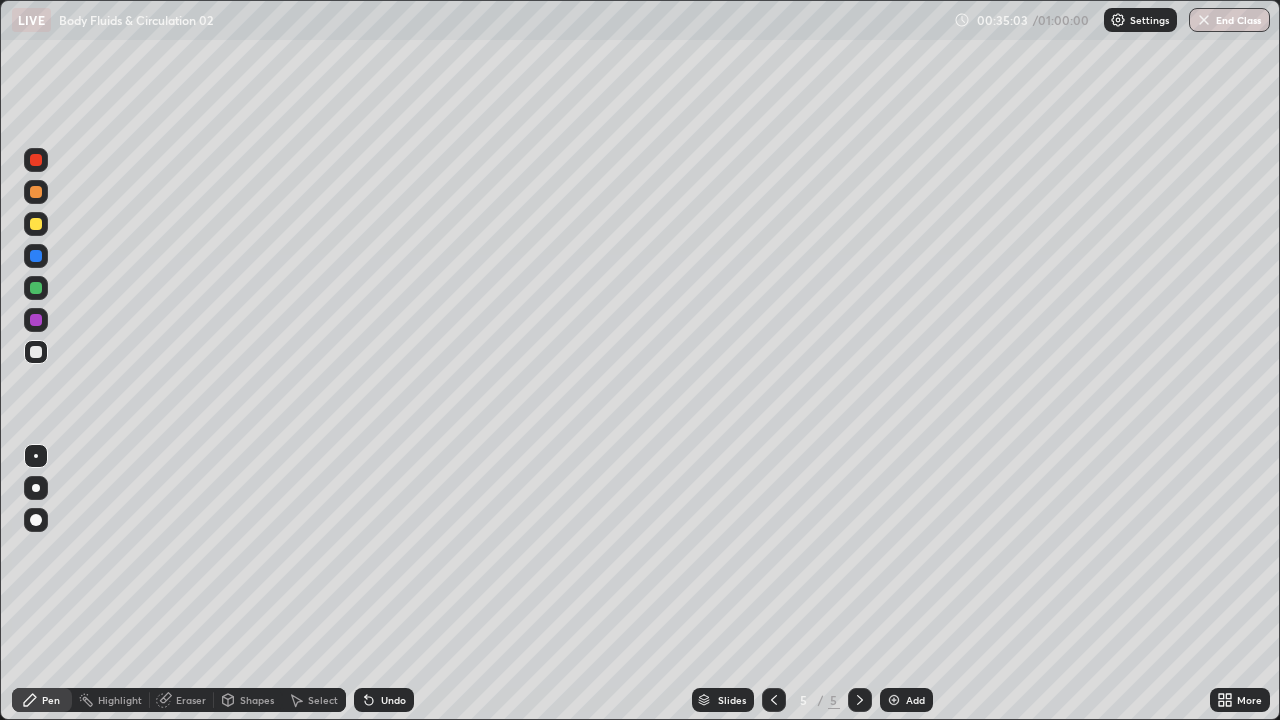 click at bounding box center (36, 488) 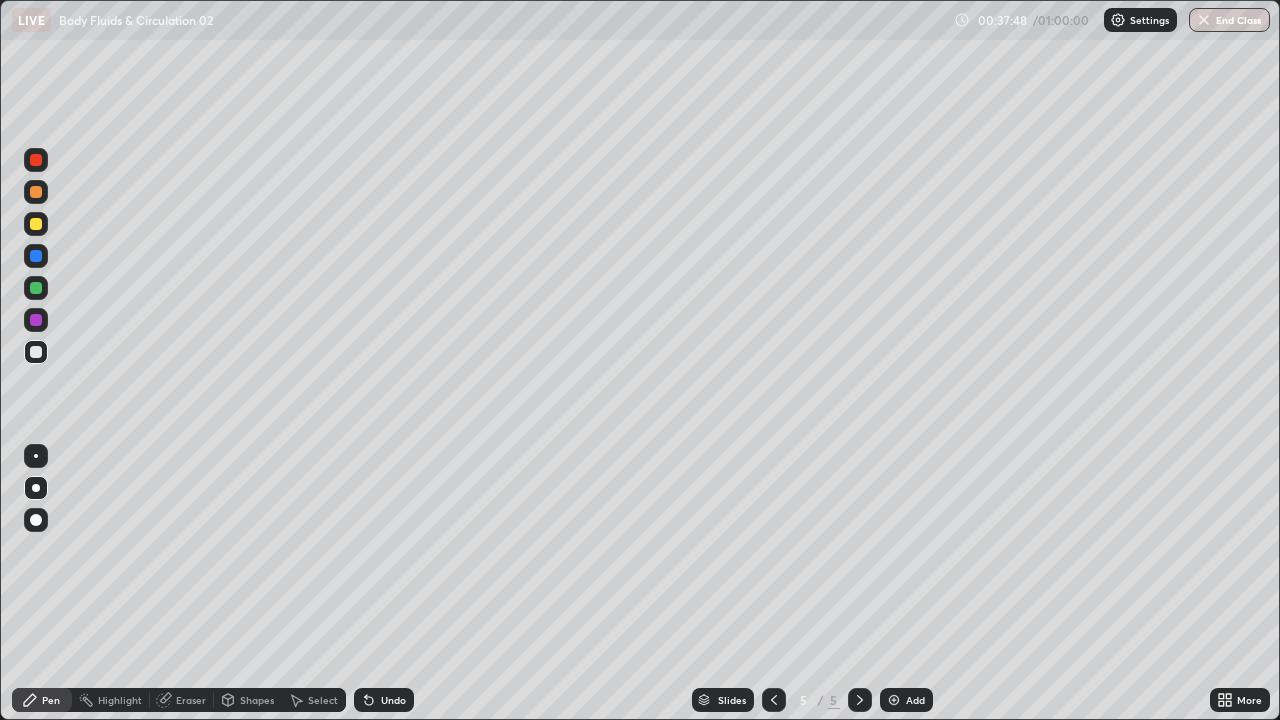 click at bounding box center [36, 256] 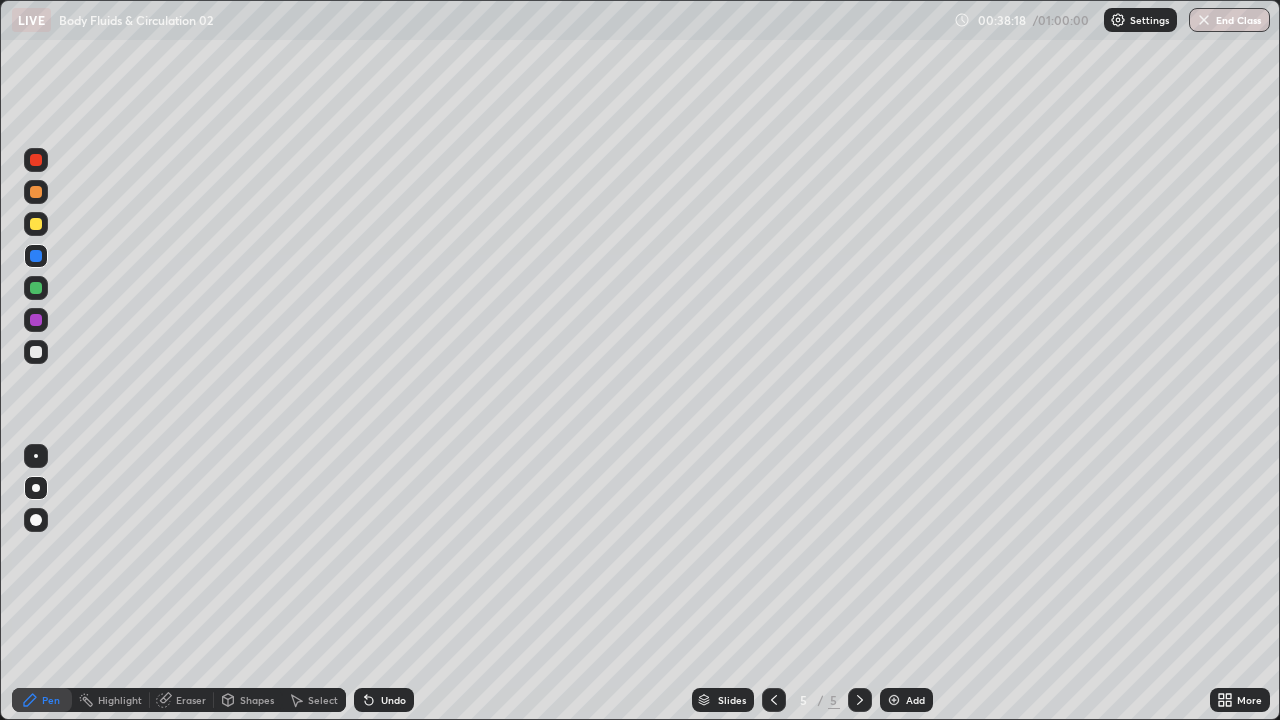 click at bounding box center [36, 160] 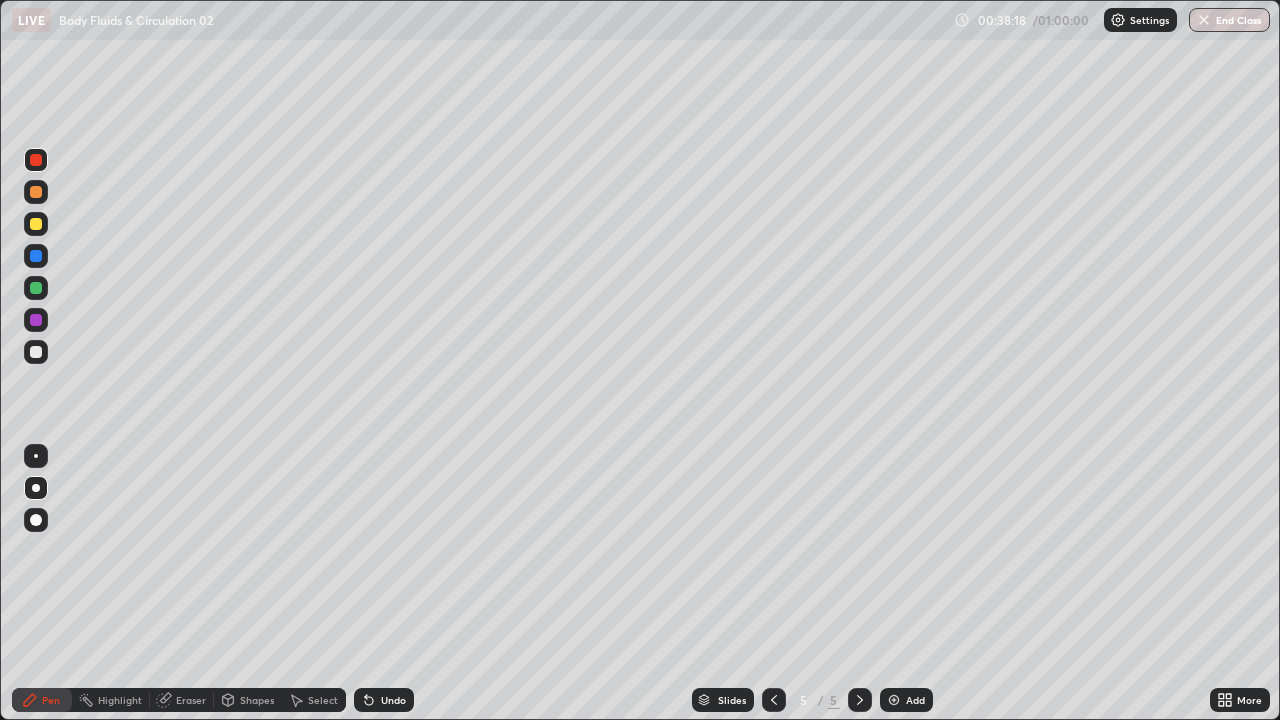 click at bounding box center (36, 456) 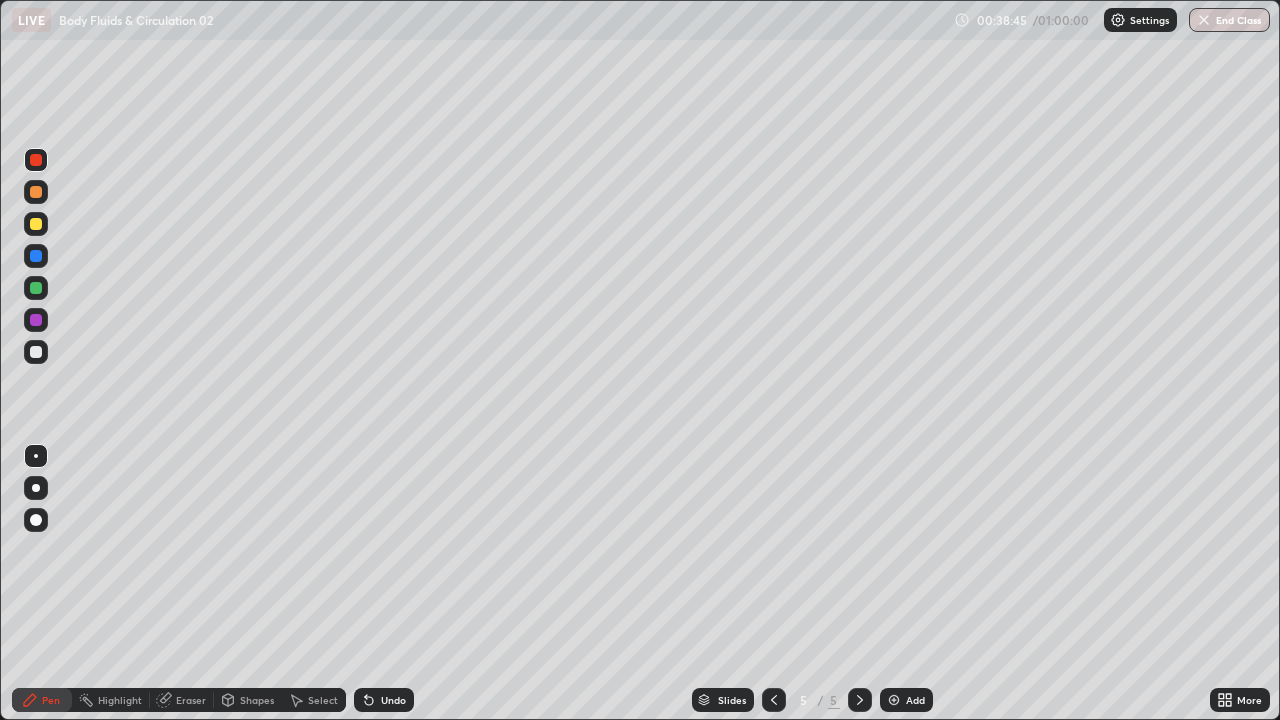 click on "Eraser" at bounding box center (182, 700) 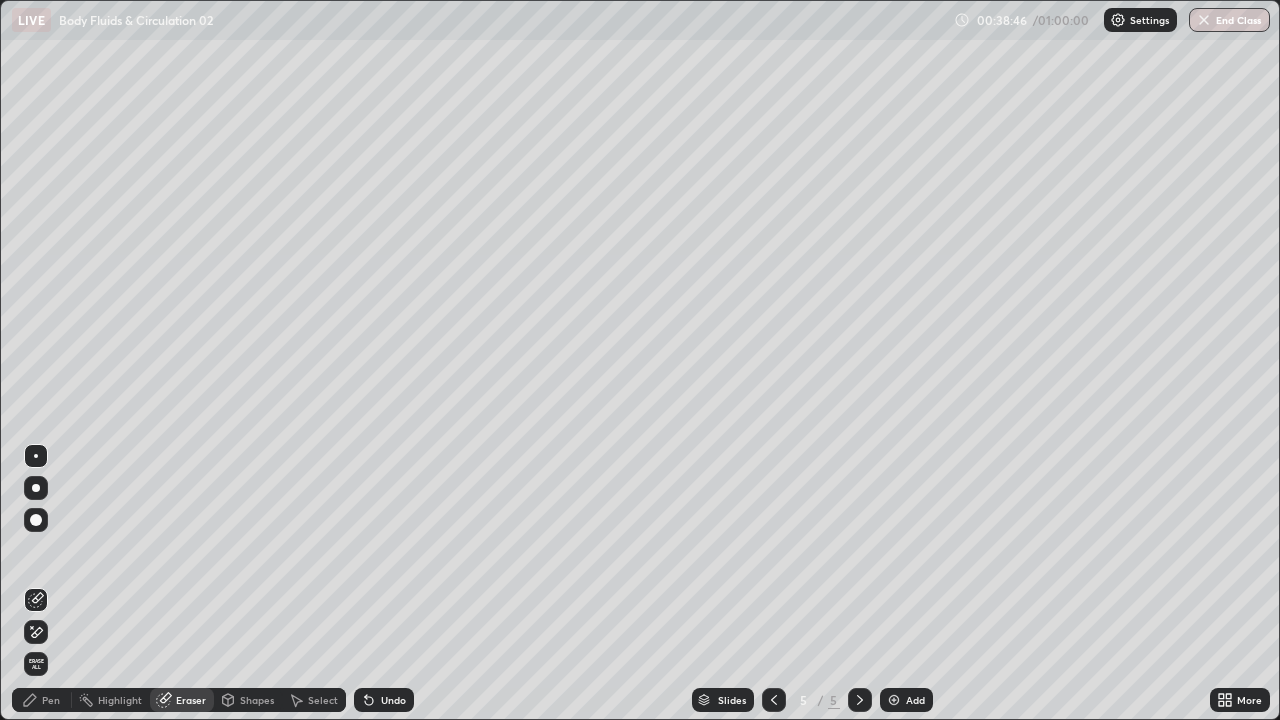 click 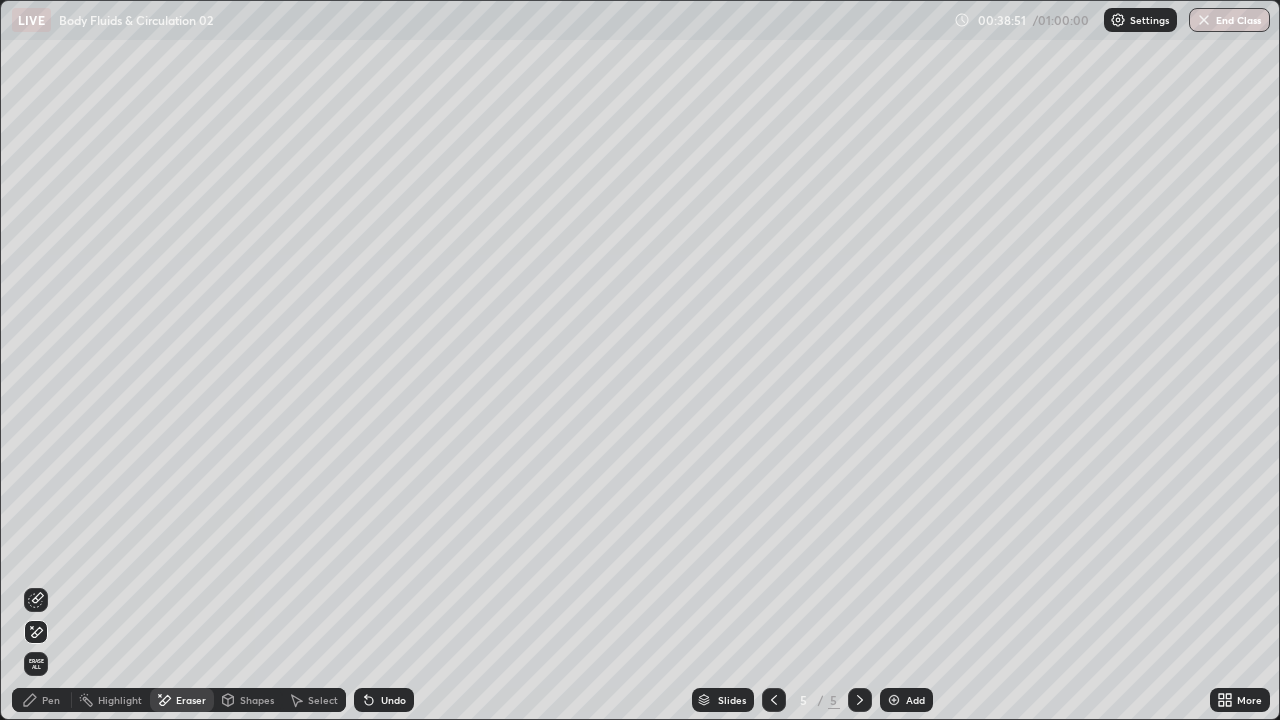 click on "Pen" at bounding box center (42, 700) 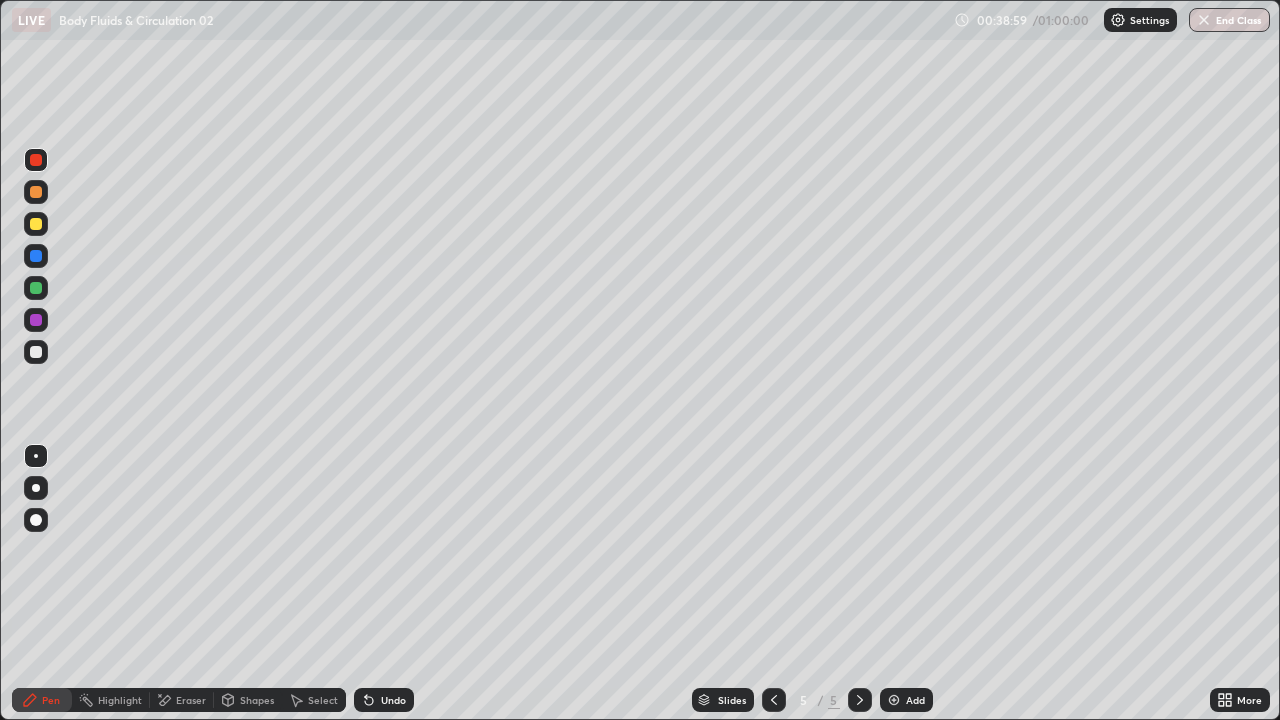 click at bounding box center (36, 224) 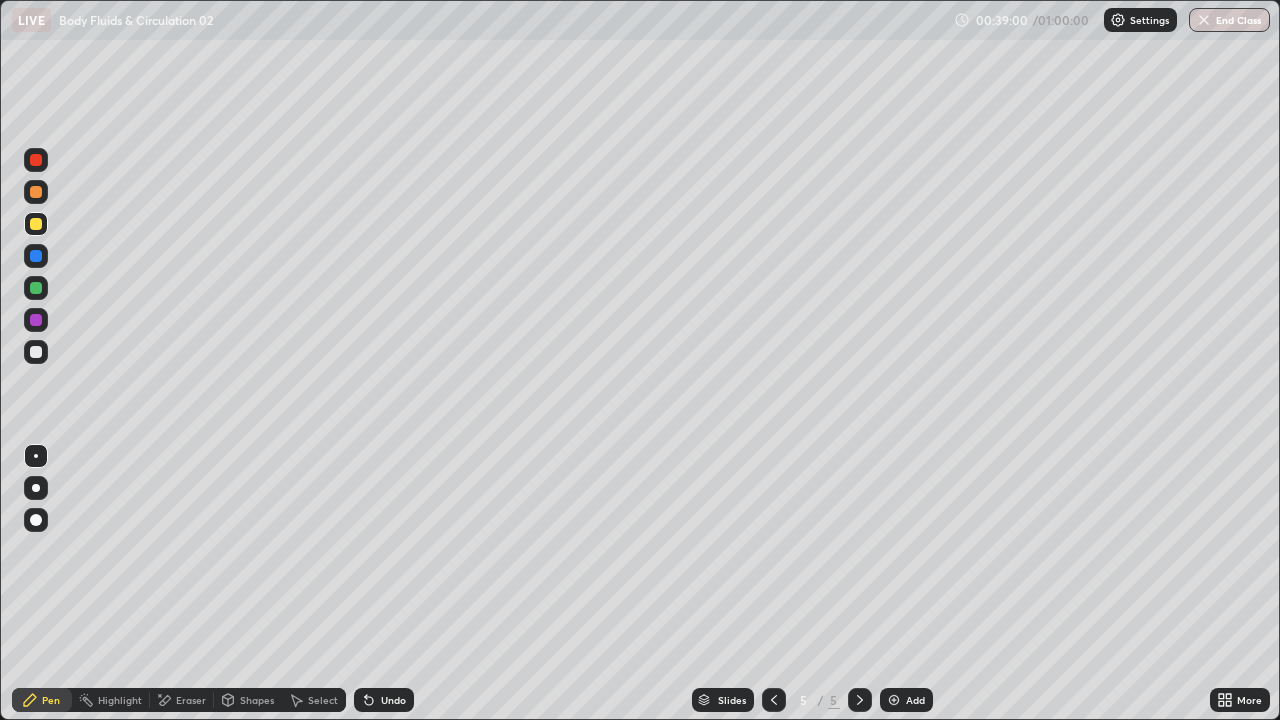 click at bounding box center [36, 192] 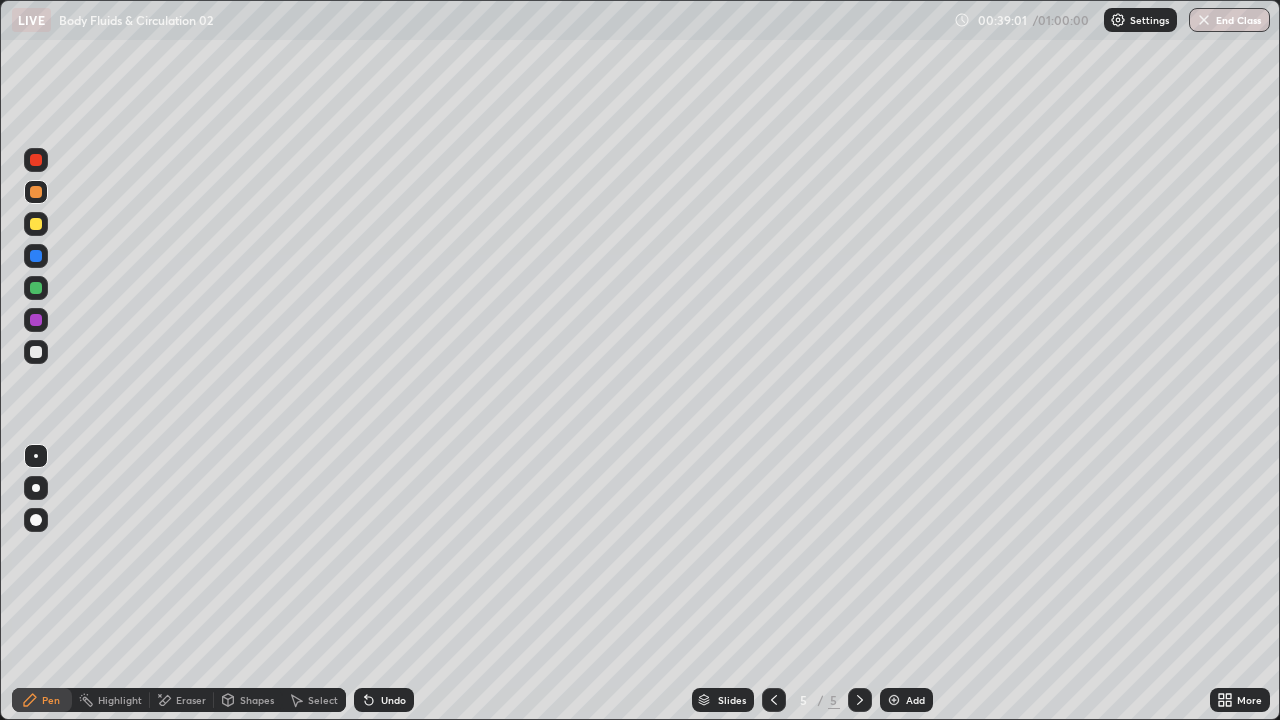 click at bounding box center [36, 288] 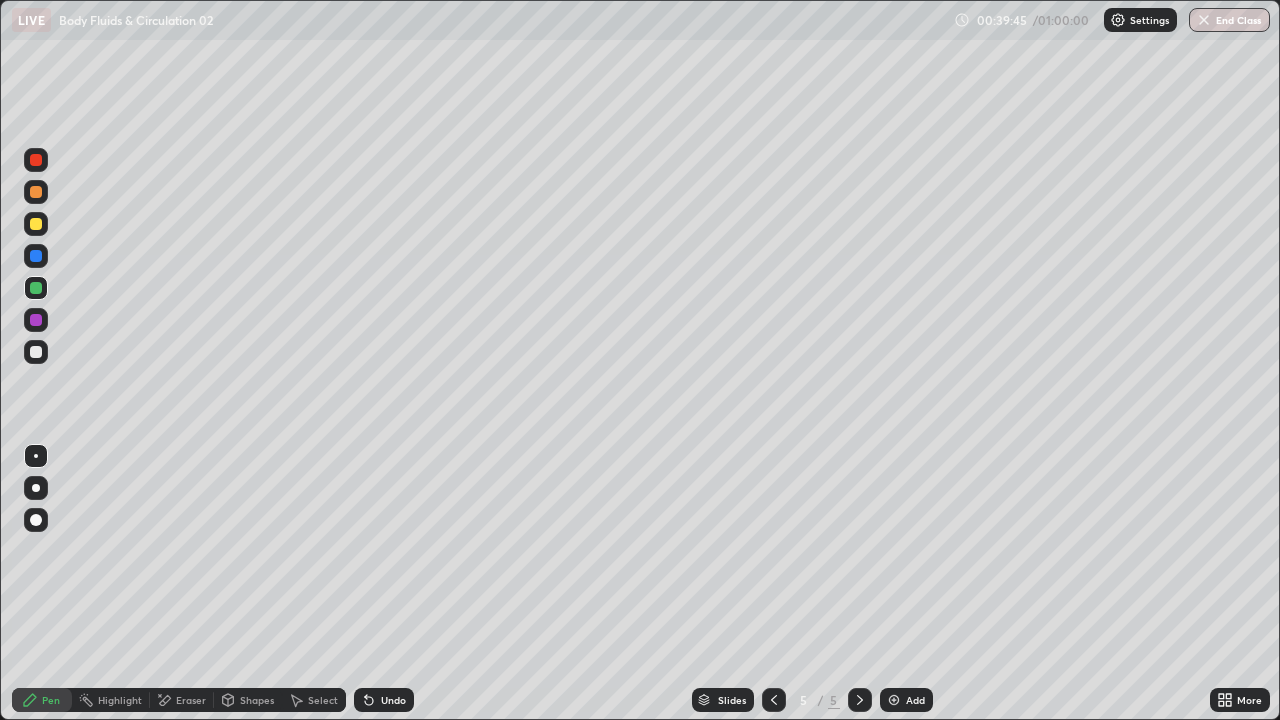 click at bounding box center [36, 224] 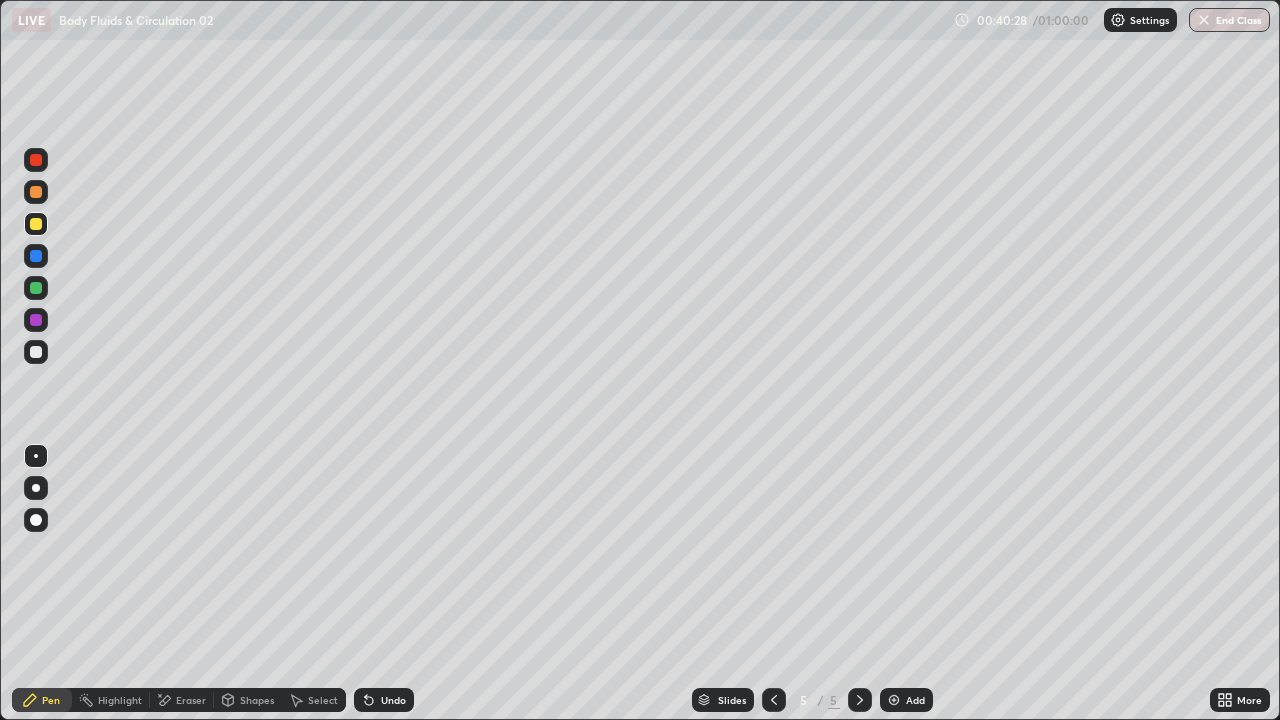 click at bounding box center [36, 256] 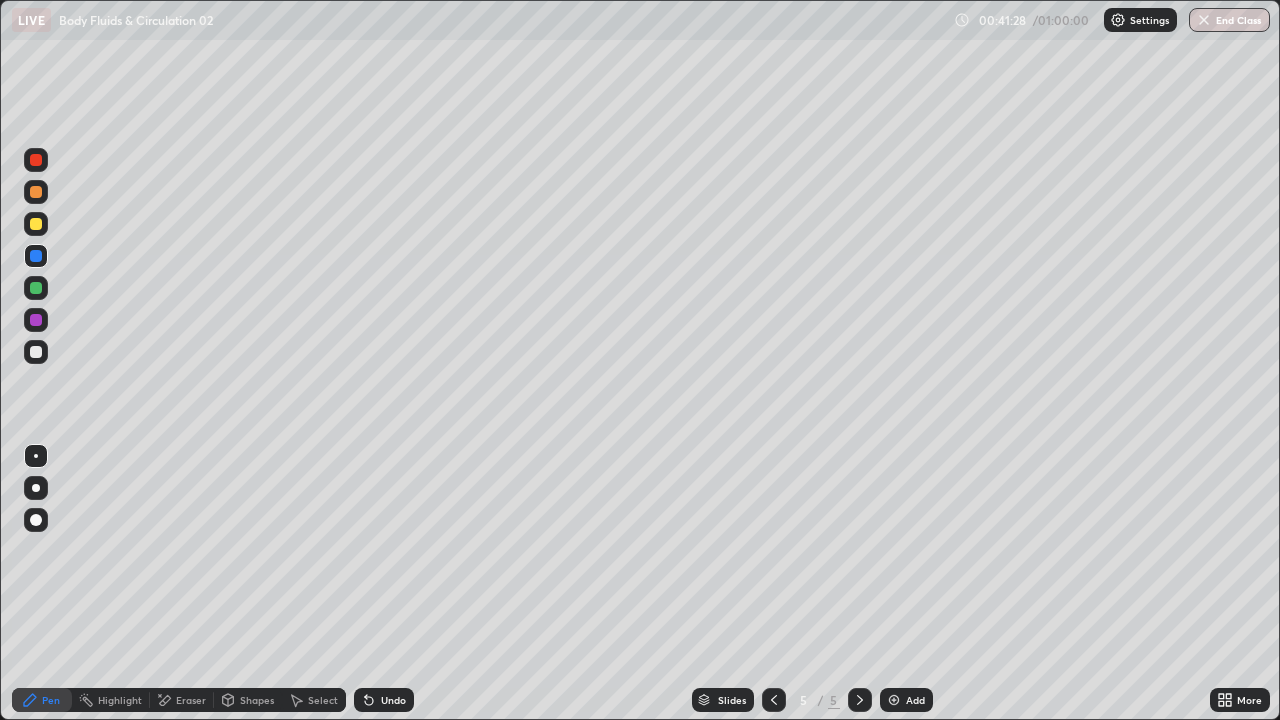 click at bounding box center [36, 160] 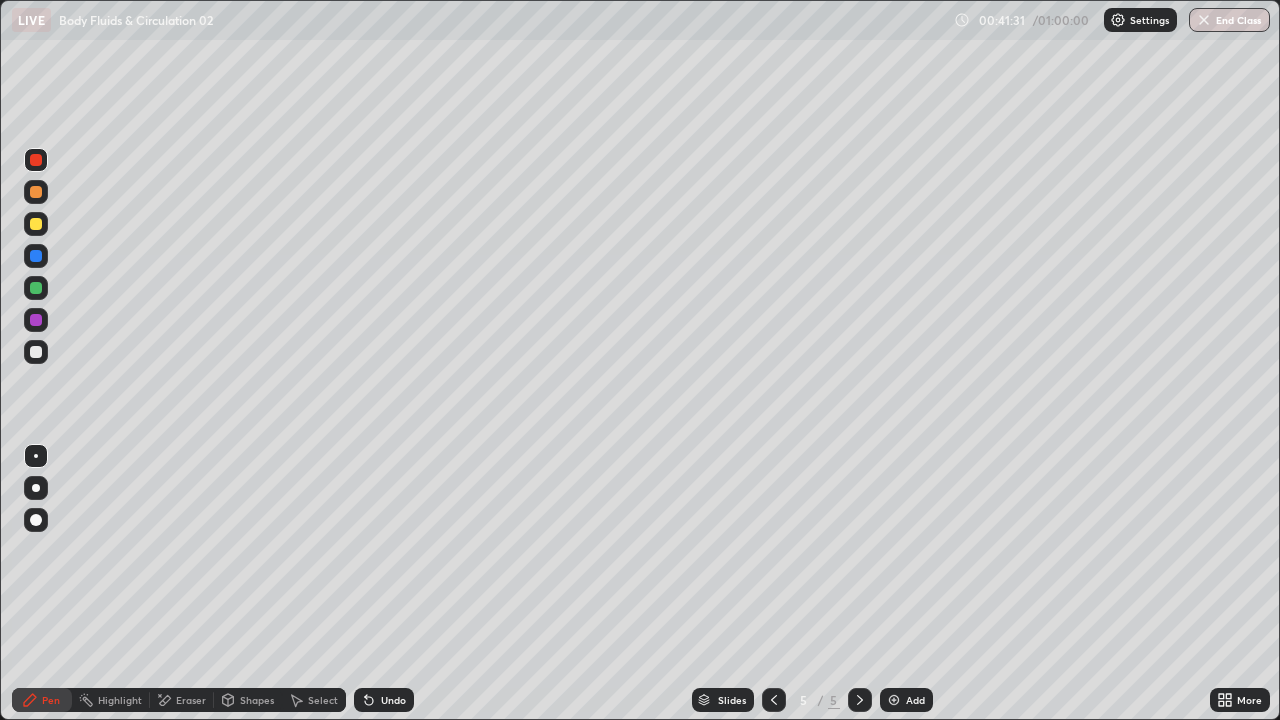click 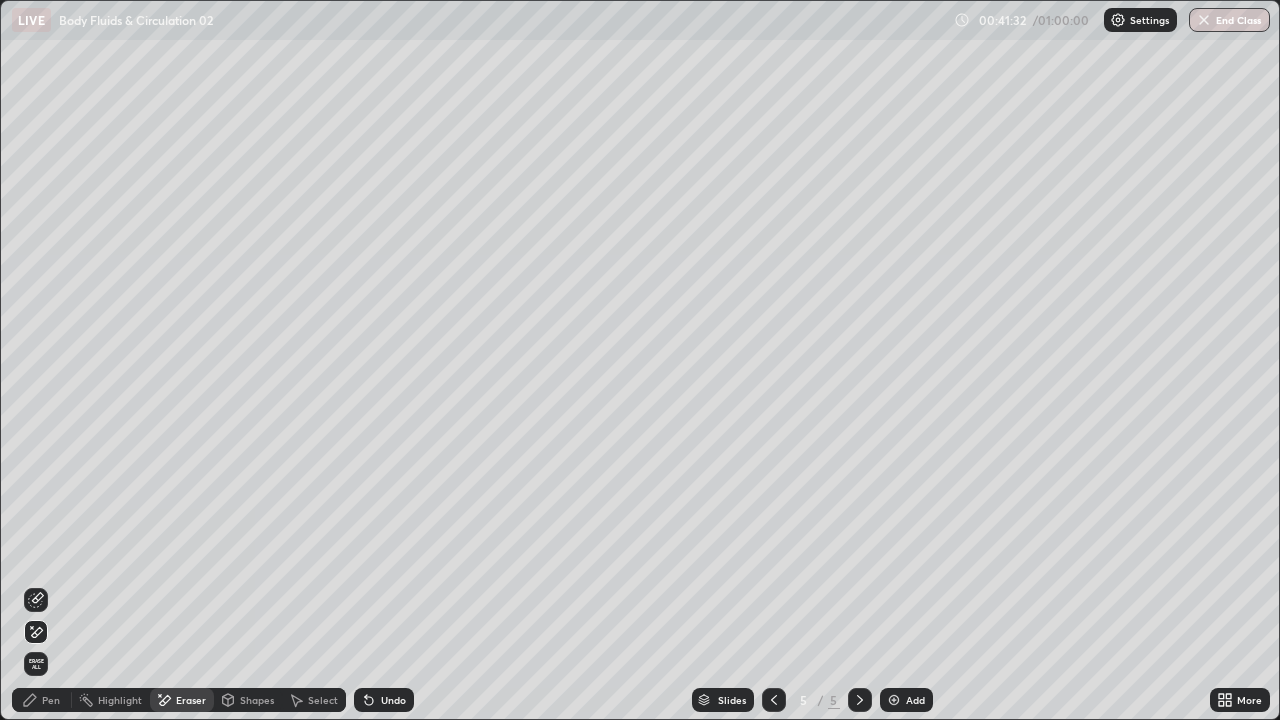 click on "Pen" at bounding box center [51, 700] 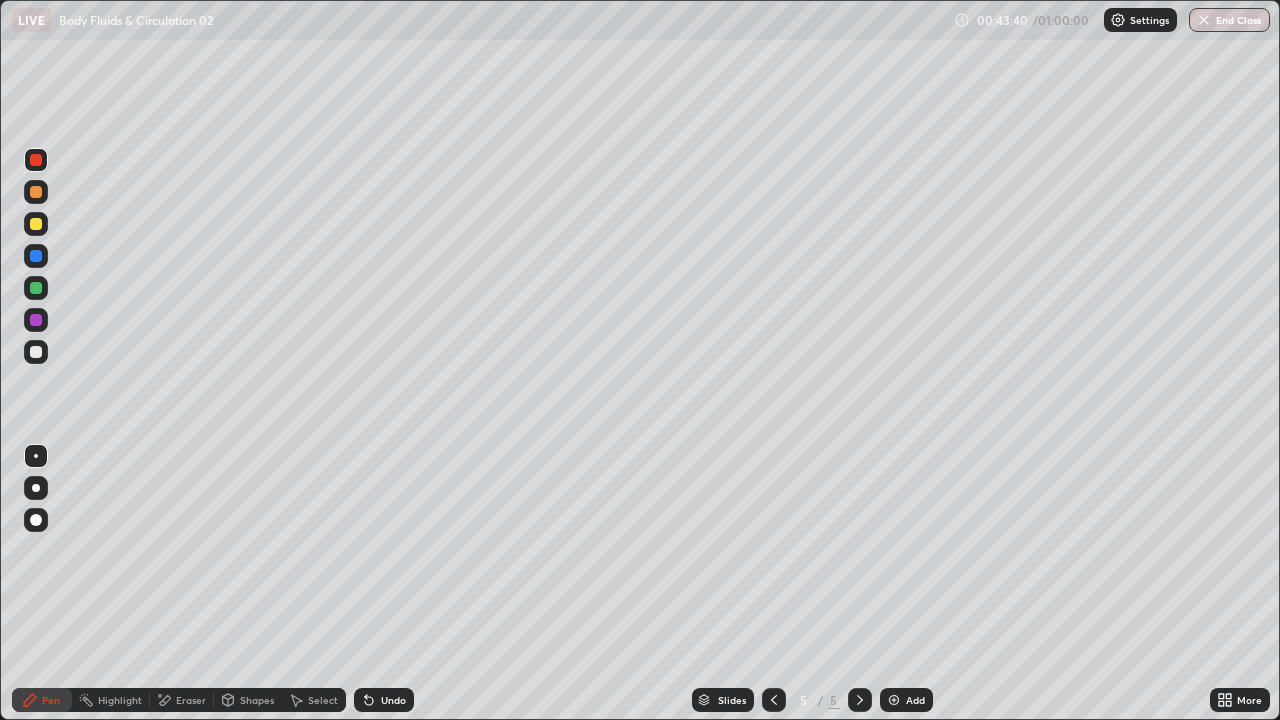 click on "Eraser" at bounding box center (182, 700) 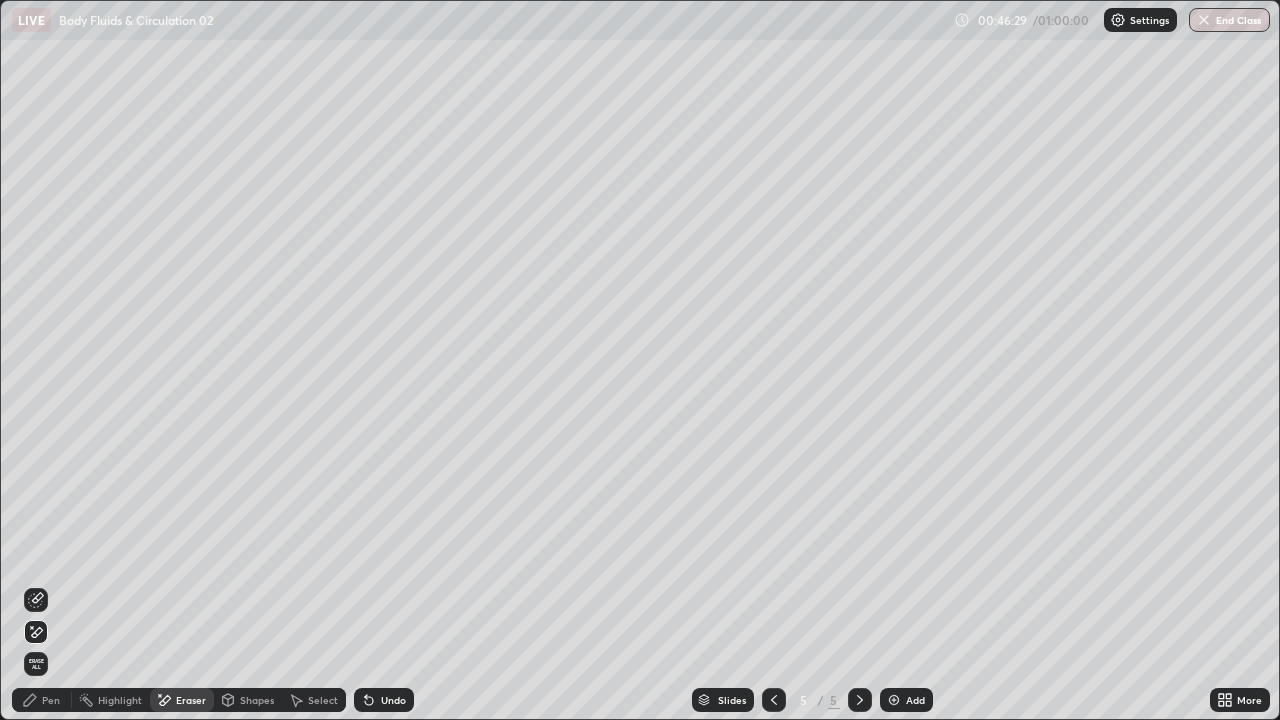 click on "End Class" at bounding box center (1229, 20) 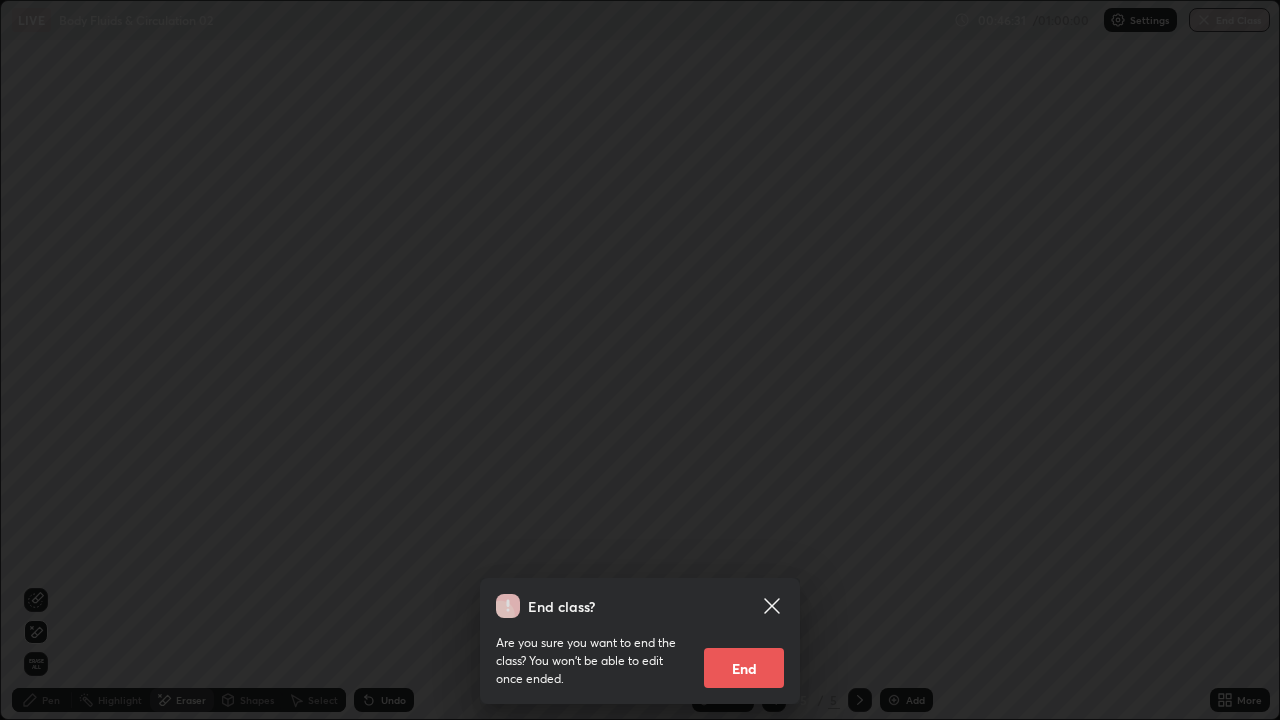 click on "End" at bounding box center [744, 668] 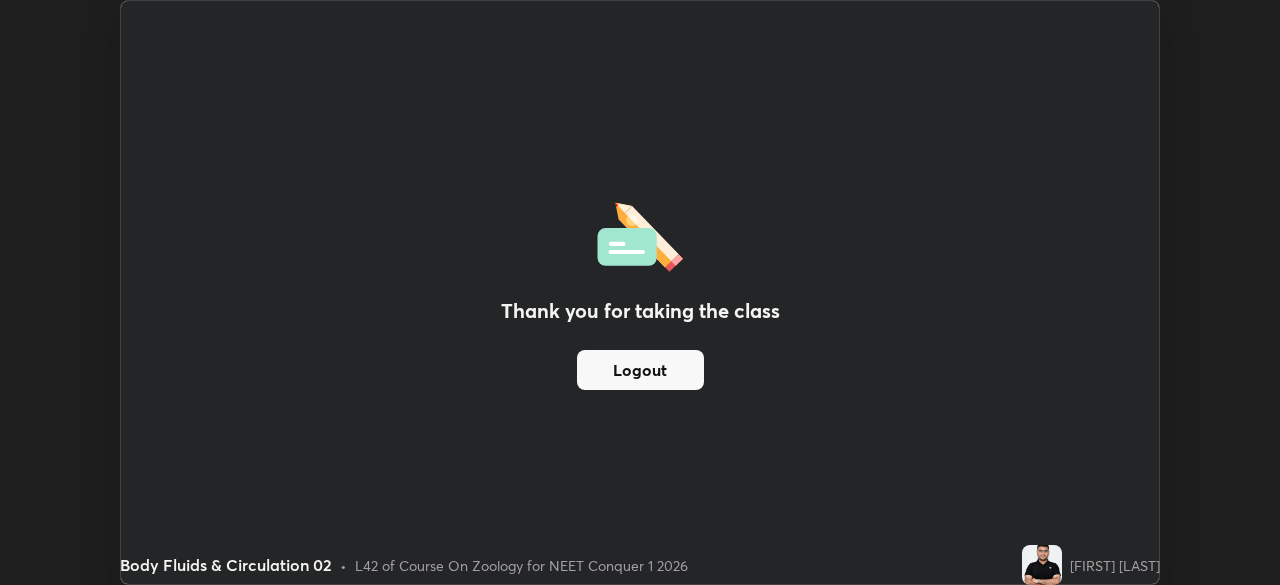 scroll, scrollTop: 585, scrollLeft: 1280, axis: both 